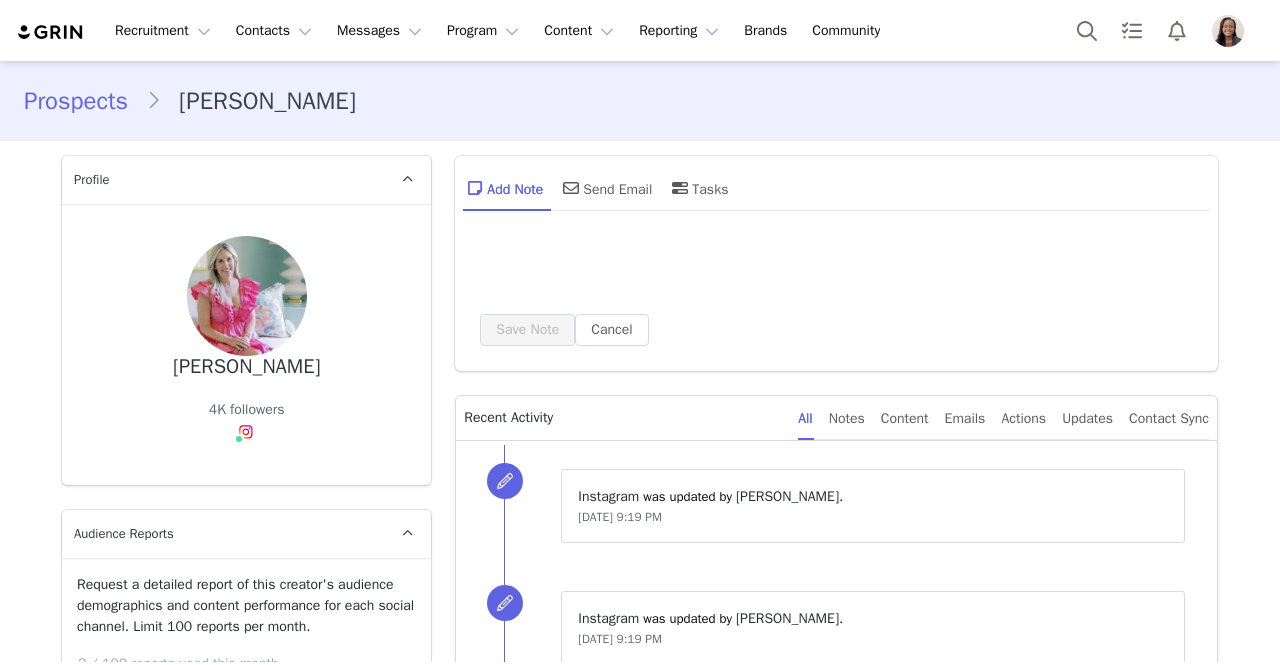 scroll, scrollTop: 0, scrollLeft: 0, axis: both 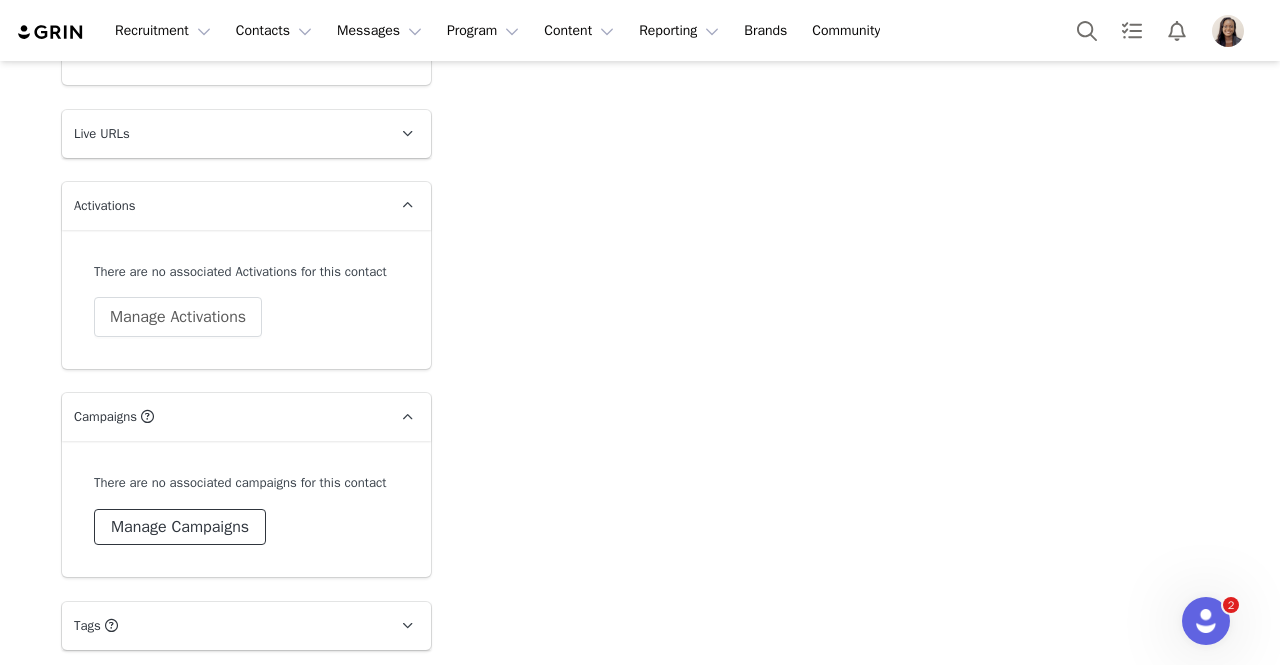 click on "Manage Campaigns" at bounding box center [180, 527] 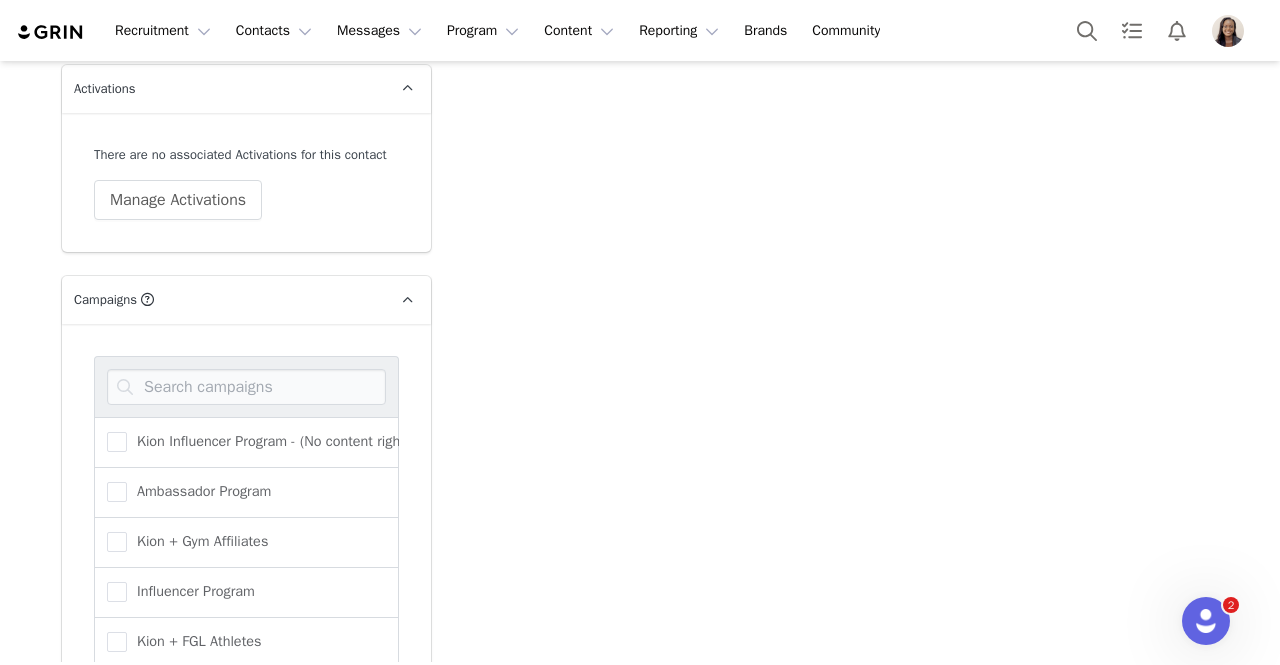 scroll, scrollTop: 3376, scrollLeft: 0, axis: vertical 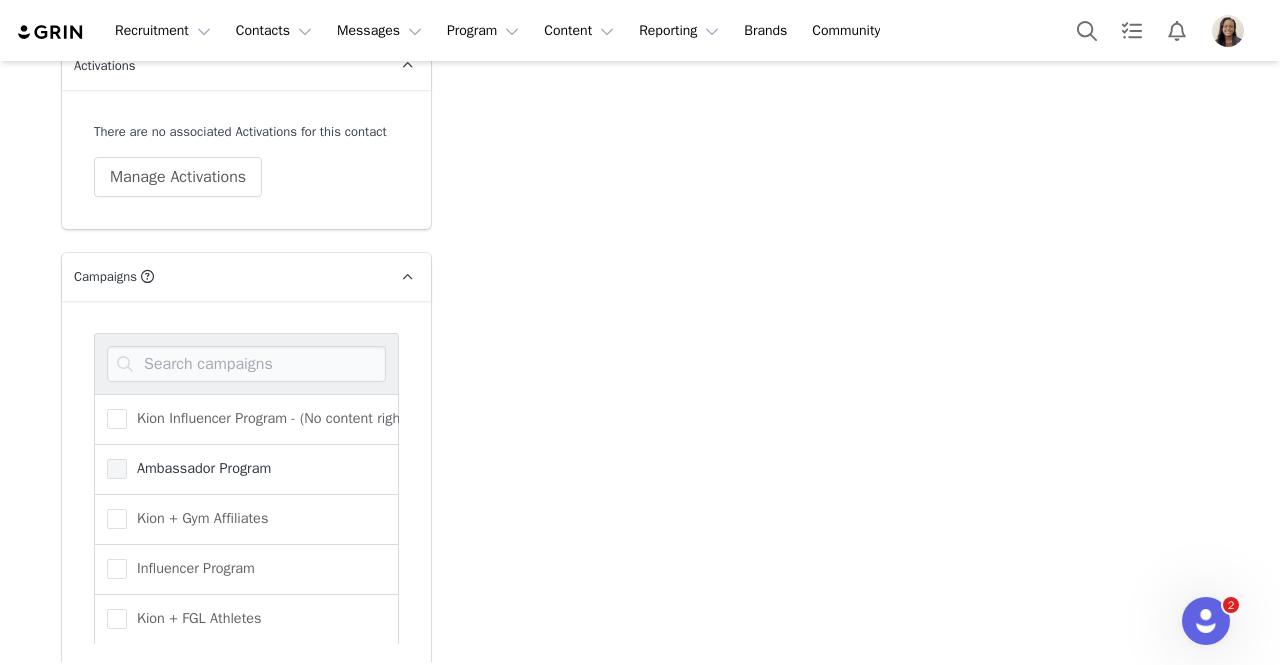 click on "Ambassador Program" at bounding box center [199, 468] 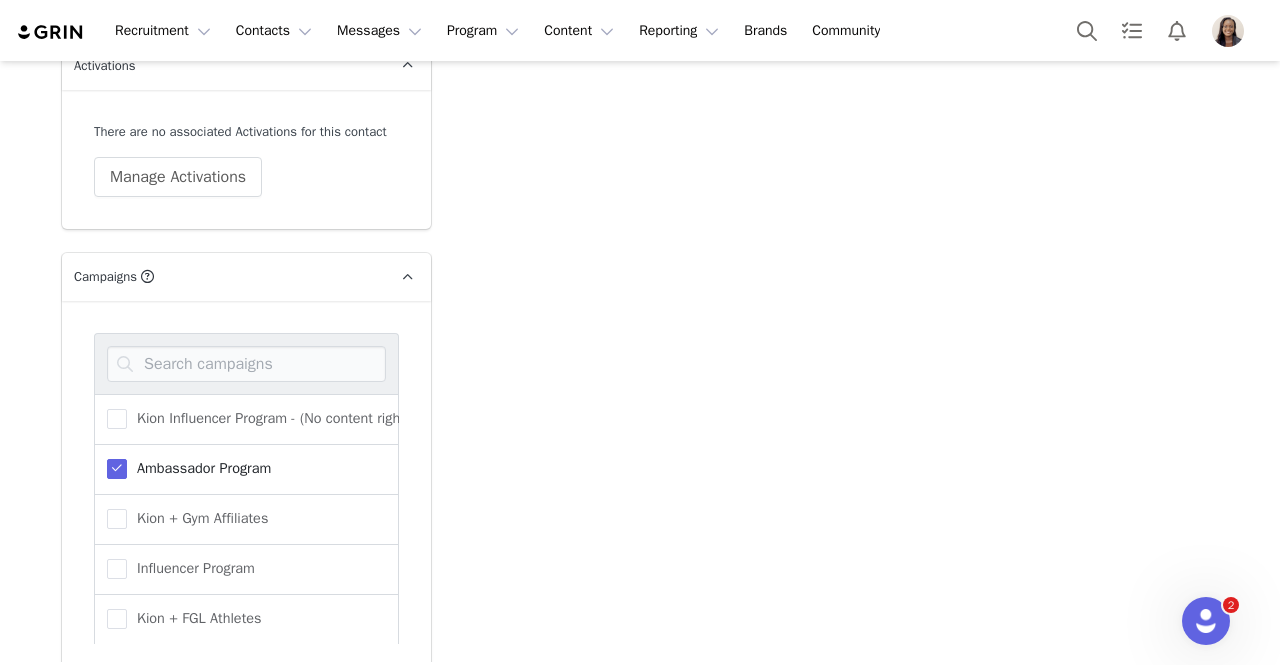 click on "Add Note   Send Email   Tasks  System Font 12pt To open the popup, press Shift+Enter To open the popup, press Shift+Enter To open the popup, press Shift+Enter To open the popup, press Shift+Enter Save Note Cancel Recent Activity All Notes Content Emails Actions Updates Contact Sync ⁨ Instagram ⁩ was updated by ⁨ [PERSON_NAME] ⁩. [DATE] 9:19 PM ⁨ Instagram ⁩ was updated by ⁨ [PERSON_NAME] ⁩. [DATE] 9:19 PM Show more" at bounding box center [836, -1206] 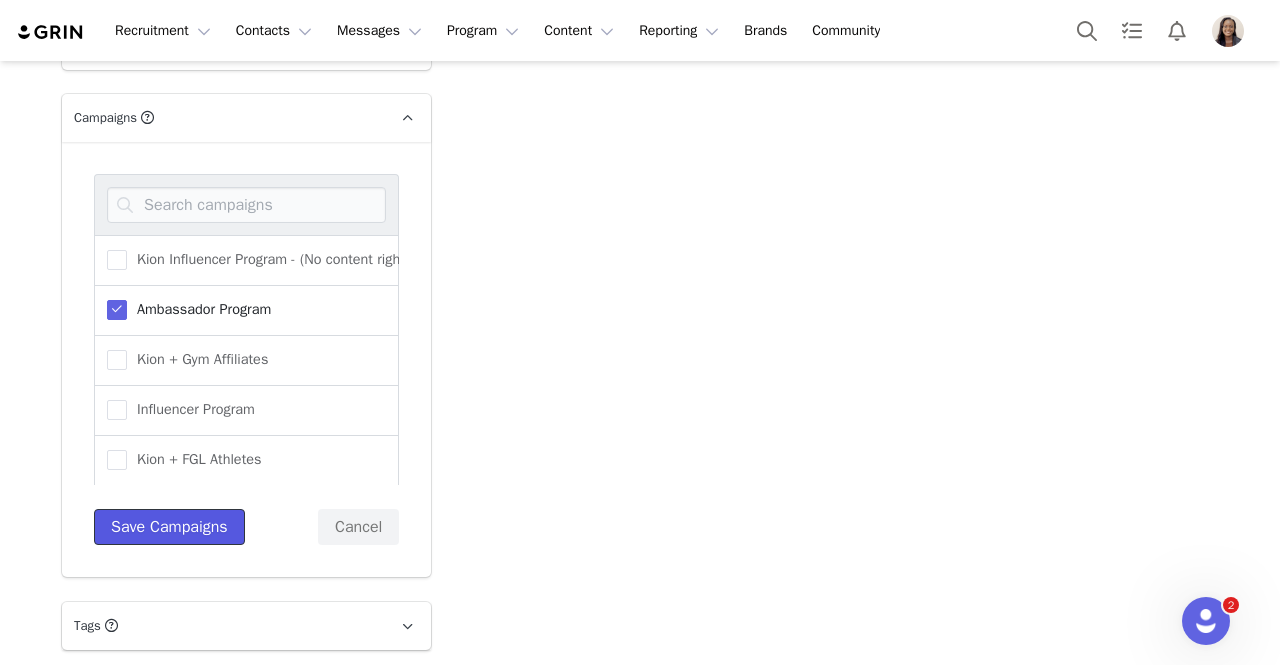 click on "Save Campaigns" at bounding box center (169, 527) 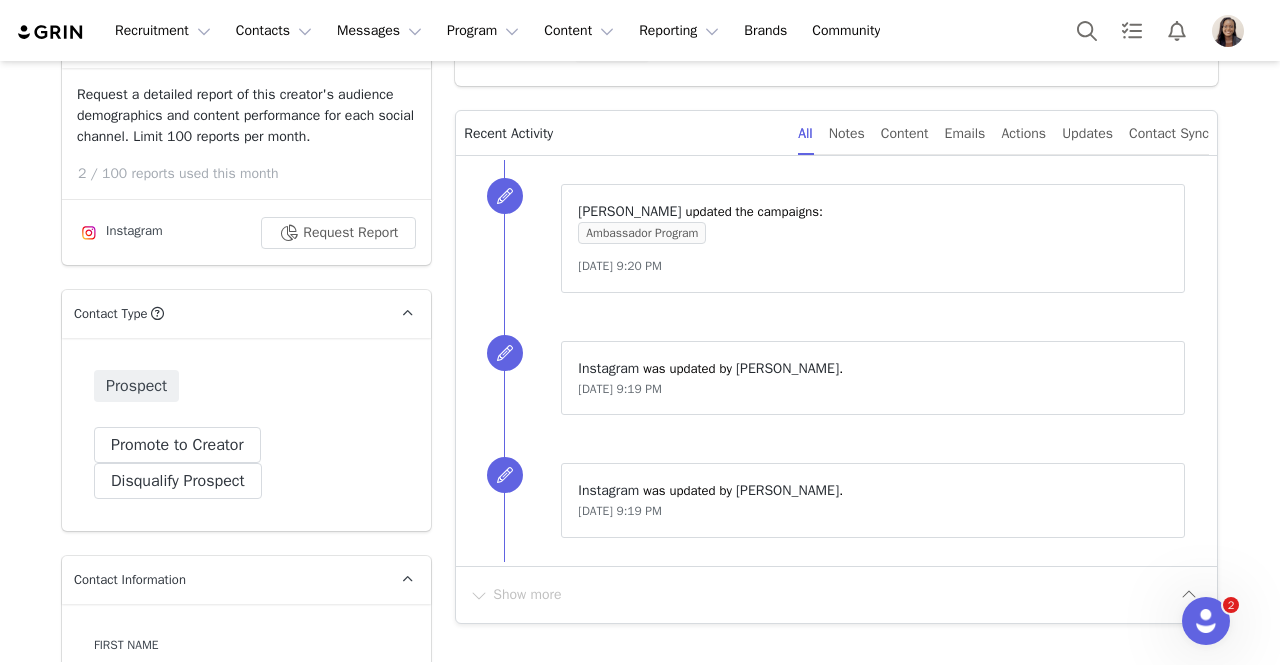 scroll, scrollTop: 490, scrollLeft: 0, axis: vertical 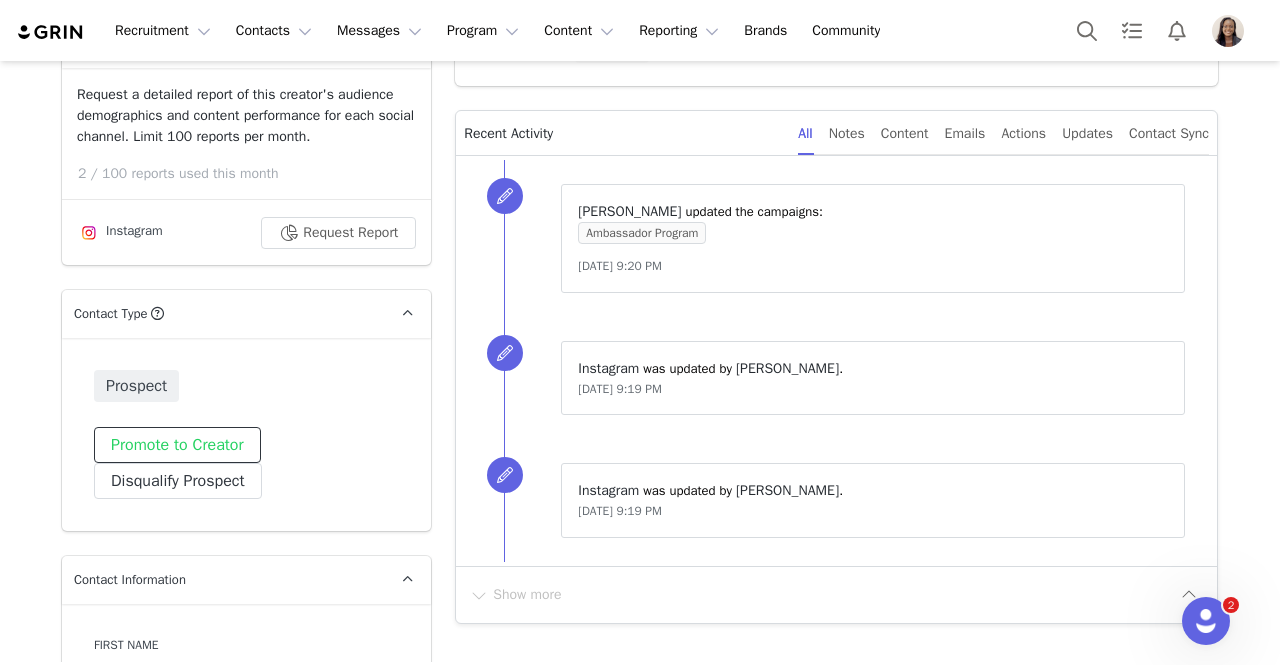 click on "Promote to Creator" at bounding box center (177, 445) 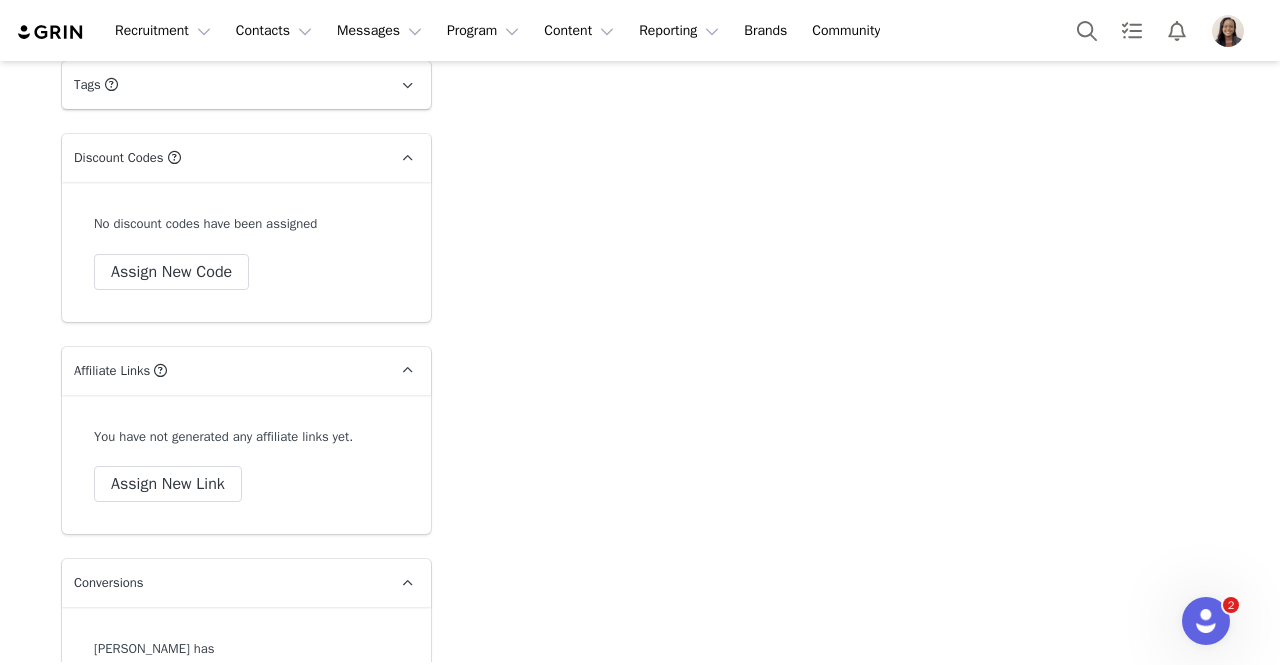 scroll, scrollTop: 3858, scrollLeft: 0, axis: vertical 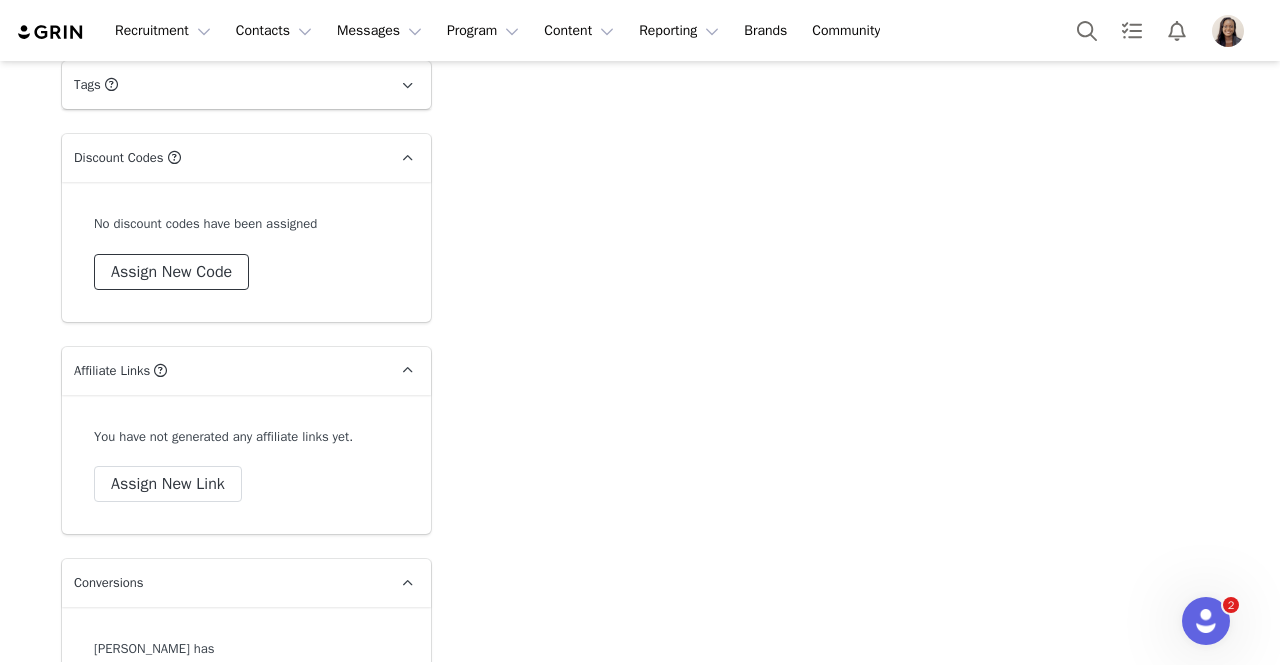click on "Assign New Code" at bounding box center [171, 272] 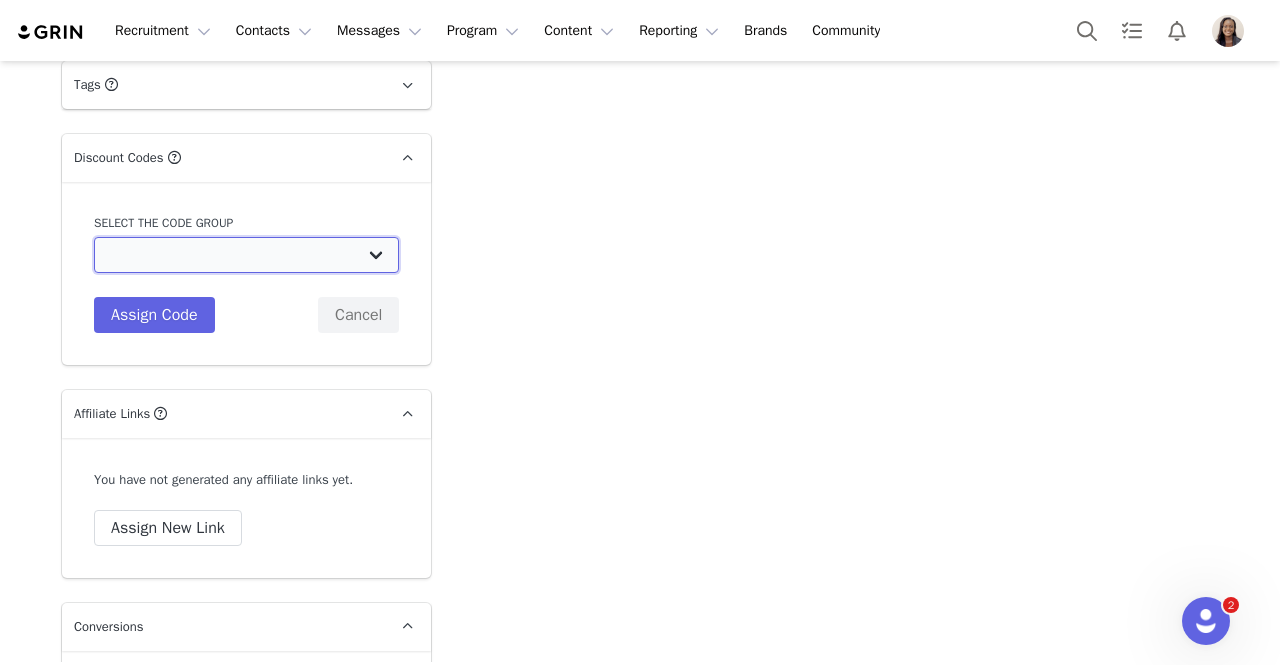 click on "Kion: Standard Influencer Discount 10%" at bounding box center [246, 255] 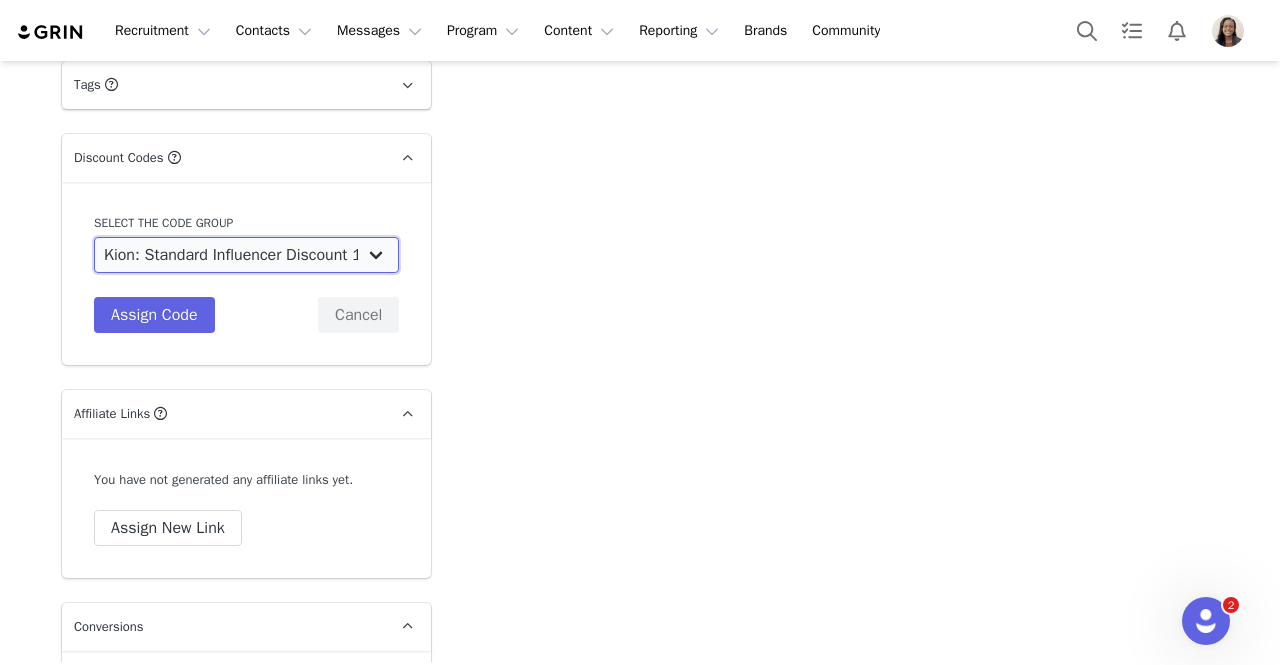 click on "Kion: Standard Influencer Discount 10%" at bounding box center (246, 255) 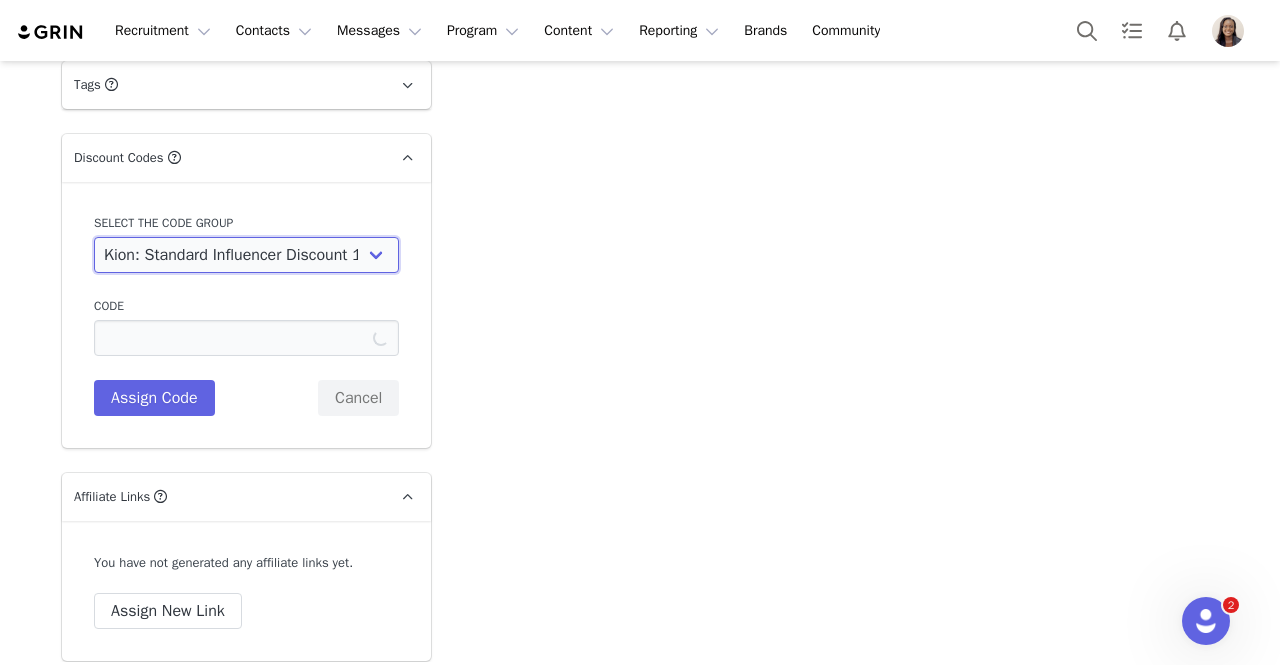type on "BETSYCLAY" 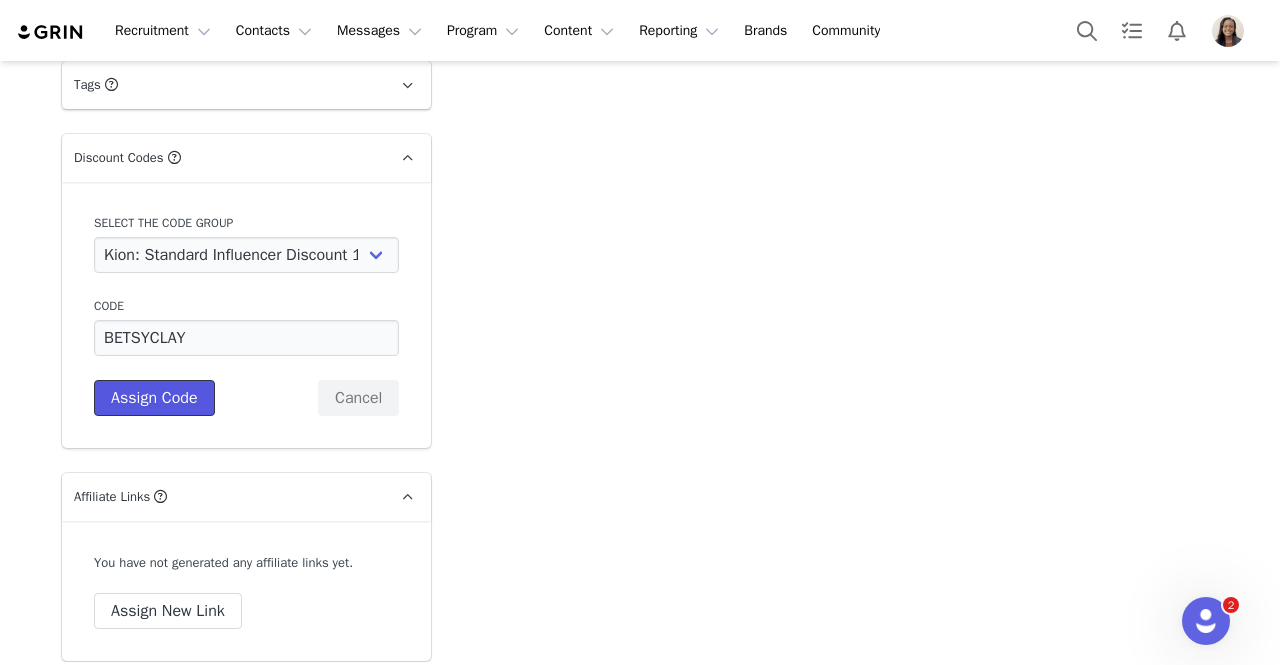 click on "Assign Code" at bounding box center [154, 398] 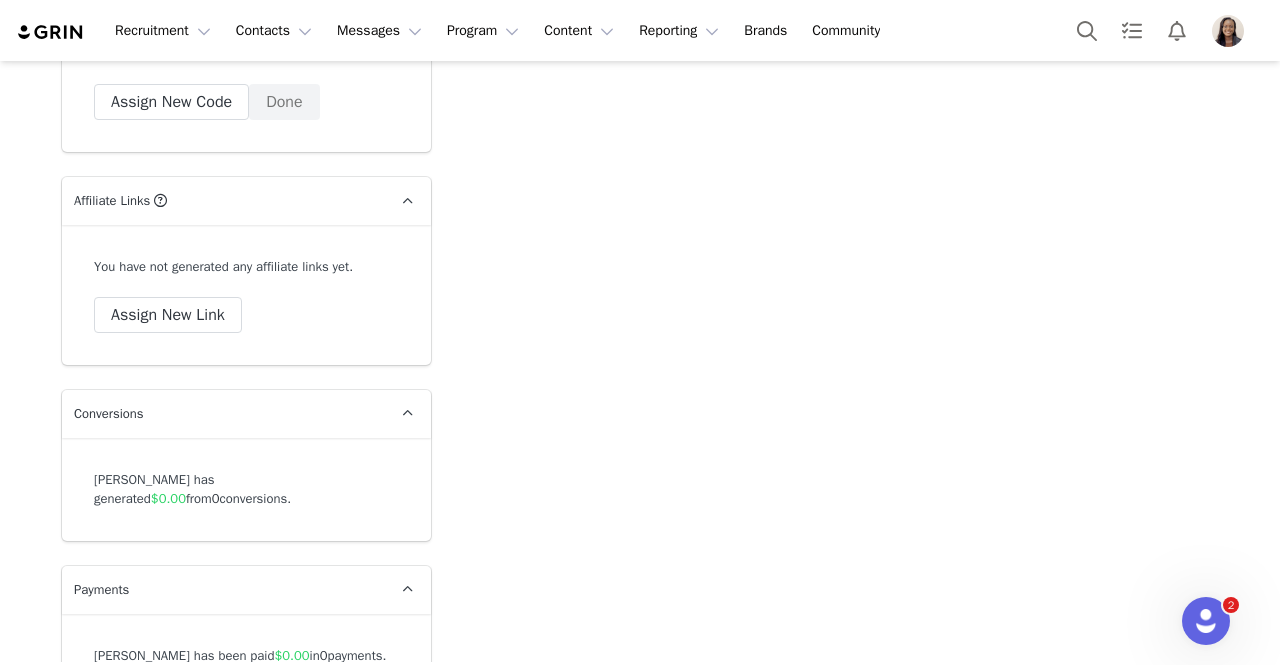 scroll, scrollTop: 4136, scrollLeft: 0, axis: vertical 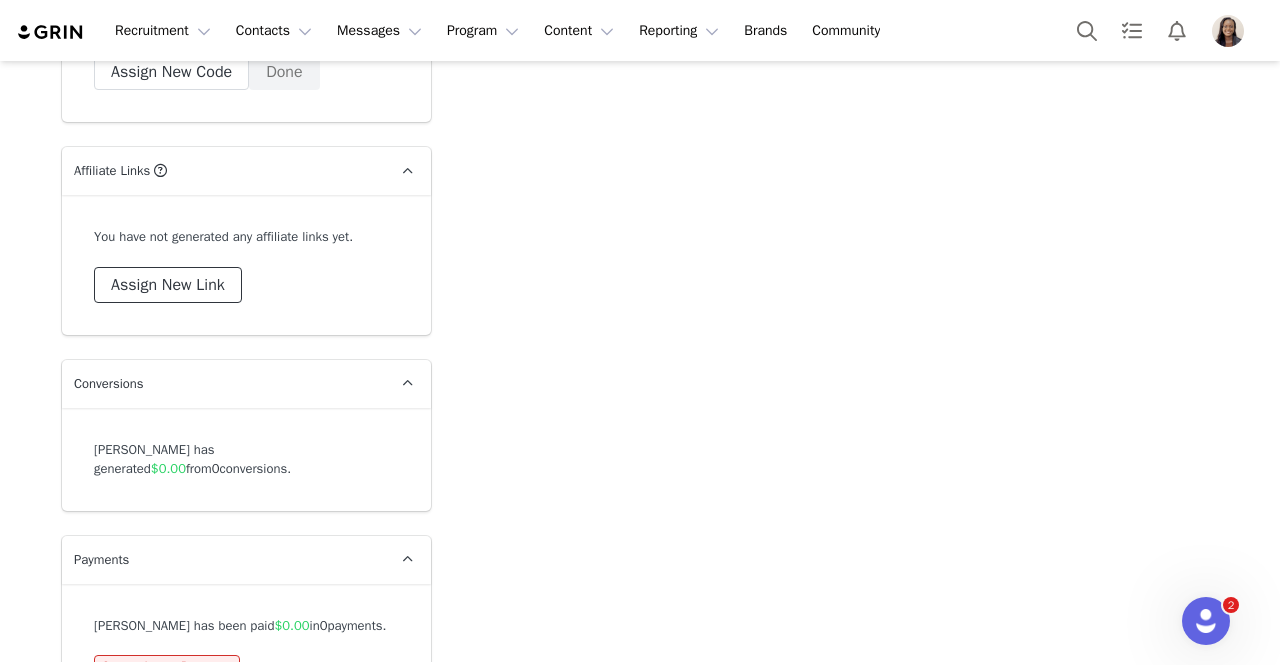 click on "Assign New Link" at bounding box center (168, 285) 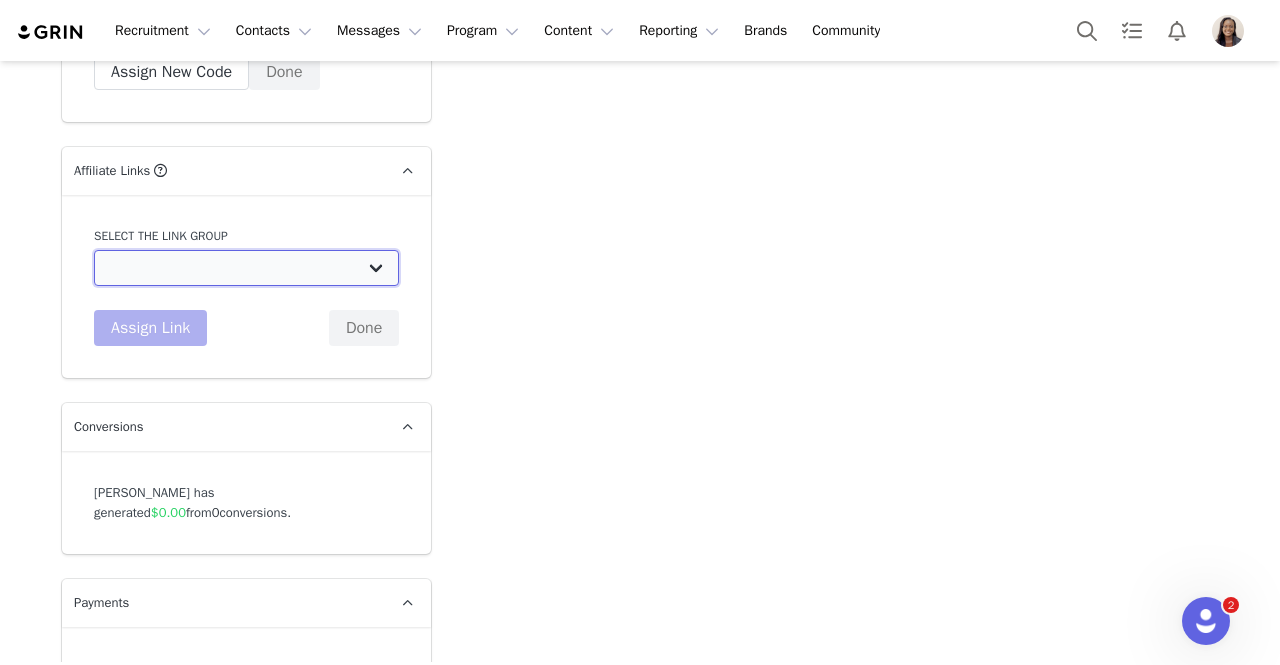 click on "Standard Influencer Affiliate Link: [URL][DOMAIN_NAME]   Aminos Powder PDP: [URL][DOMAIN_NAME]   Aminos Capsules PDP: [URL][DOMAIN_NAME]   Clean Protein PDP: [URL][DOMAIN_NAME]   Flex PDP: [URL][DOMAIN_NAME]   Lean PDP: [URL][DOMAIN_NAME]   Omega PDP: [URL][DOMAIN_NAME]   Google Perks at Work: [URL][DOMAIN_NAME]   Ben's Collection Page: [URL][DOMAIN_NAME]   Coffee PDP: [URL][DOMAIN_NAME]   Decaf Coffee PDP: [URL][DOMAIN_NAME]   Colostrum PDP: [URL][DOMAIN_NAME]   Coffee Bundle PDP: [URL][DOMAIN_NAME]   Creatine PDP: [URL][DOMAIN_NAME]   ReCharge: [URL][DOMAIN_NAME]" at bounding box center [246, 268] 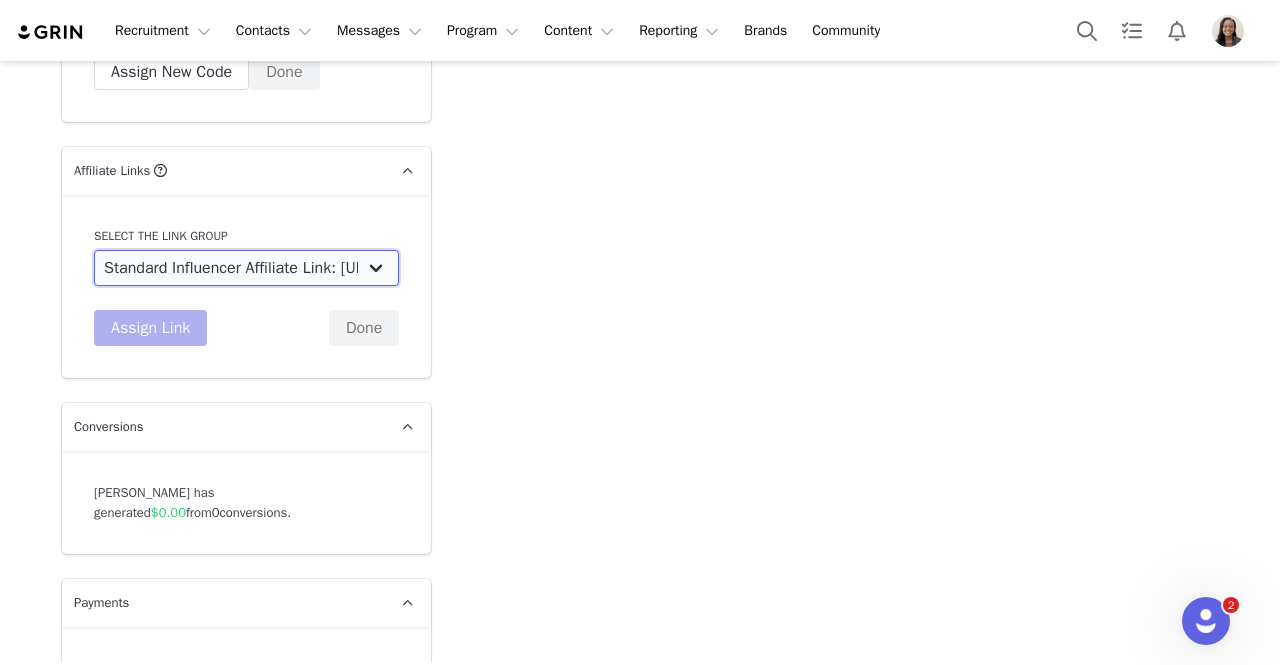 click on "Standard Influencer Affiliate Link: [URL][DOMAIN_NAME]   Aminos Powder PDP: [URL][DOMAIN_NAME]   Aminos Capsules PDP: [URL][DOMAIN_NAME]   Clean Protein PDP: [URL][DOMAIN_NAME]   Flex PDP: [URL][DOMAIN_NAME]   Lean PDP: [URL][DOMAIN_NAME]   Omega PDP: [URL][DOMAIN_NAME]   Google Perks at Work: [URL][DOMAIN_NAME]   Ben's Collection Page: [URL][DOMAIN_NAME]   Coffee PDP: [URL][DOMAIN_NAME]   Decaf Coffee PDP: [URL][DOMAIN_NAME]   Colostrum PDP: [URL][DOMAIN_NAME]   Coffee Bundle PDP: [URL][DOMAIN_NAME]   Creatine PDP: [URL][DOMAIN_NAME]   ReCharge: [URL][DOMAIN_NAME]" at bounding box center (246, 268) 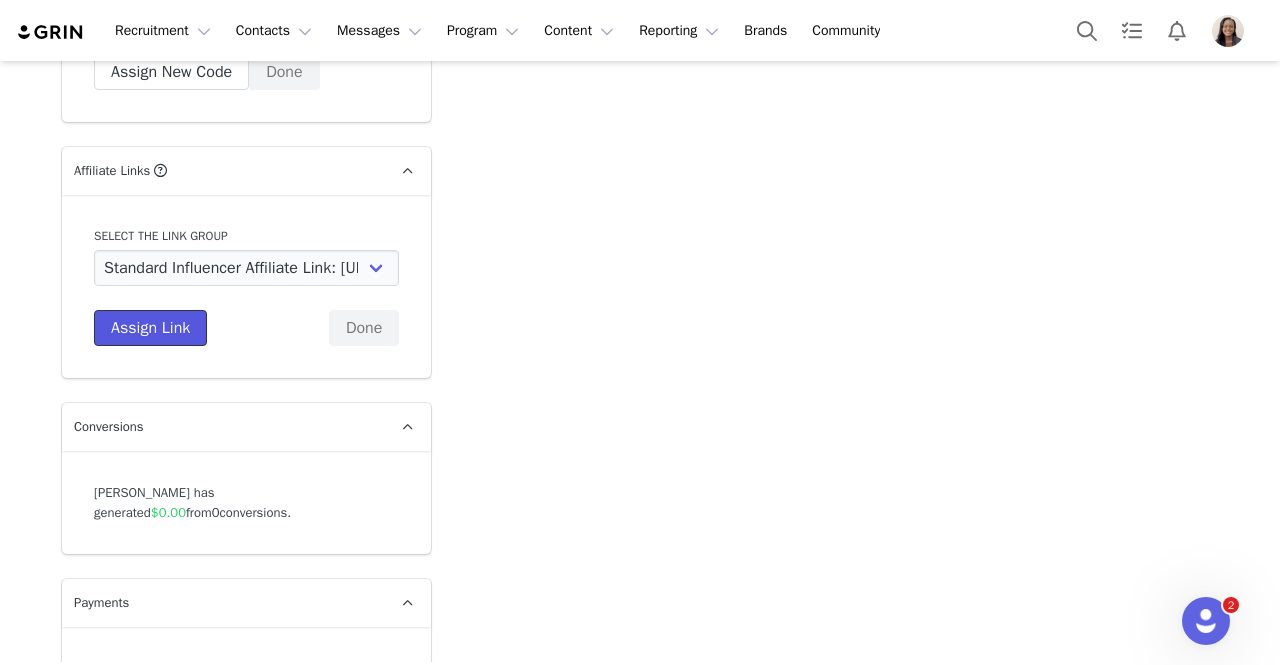 click on "Assign Link" at bounding box center (150, 328) 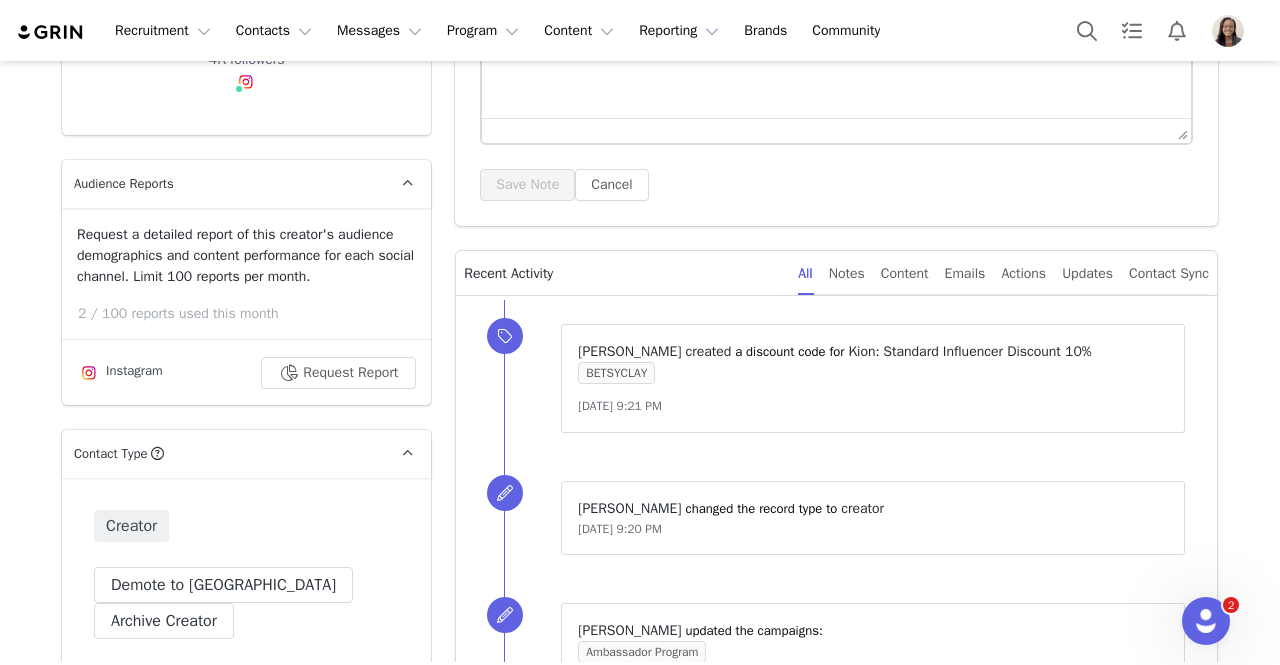 scroll, scrollTop: 0, scrollLeft: 0, axis: both 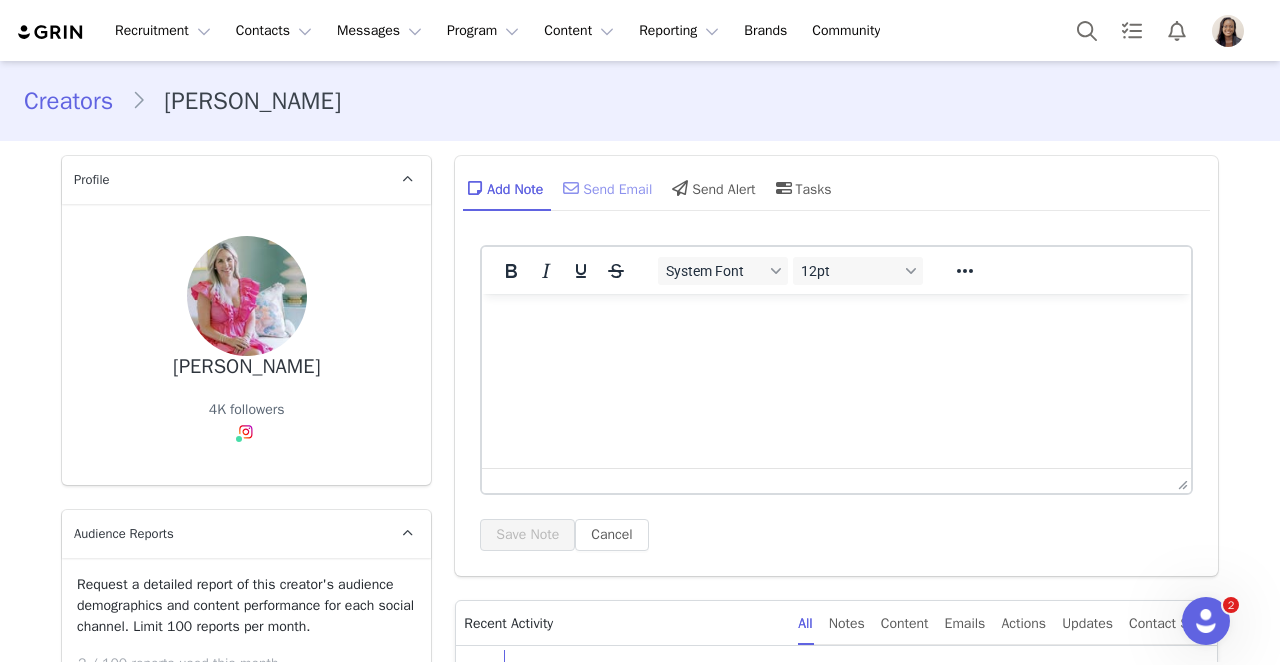 click on "Send Email" at bounding box center (605, 188) 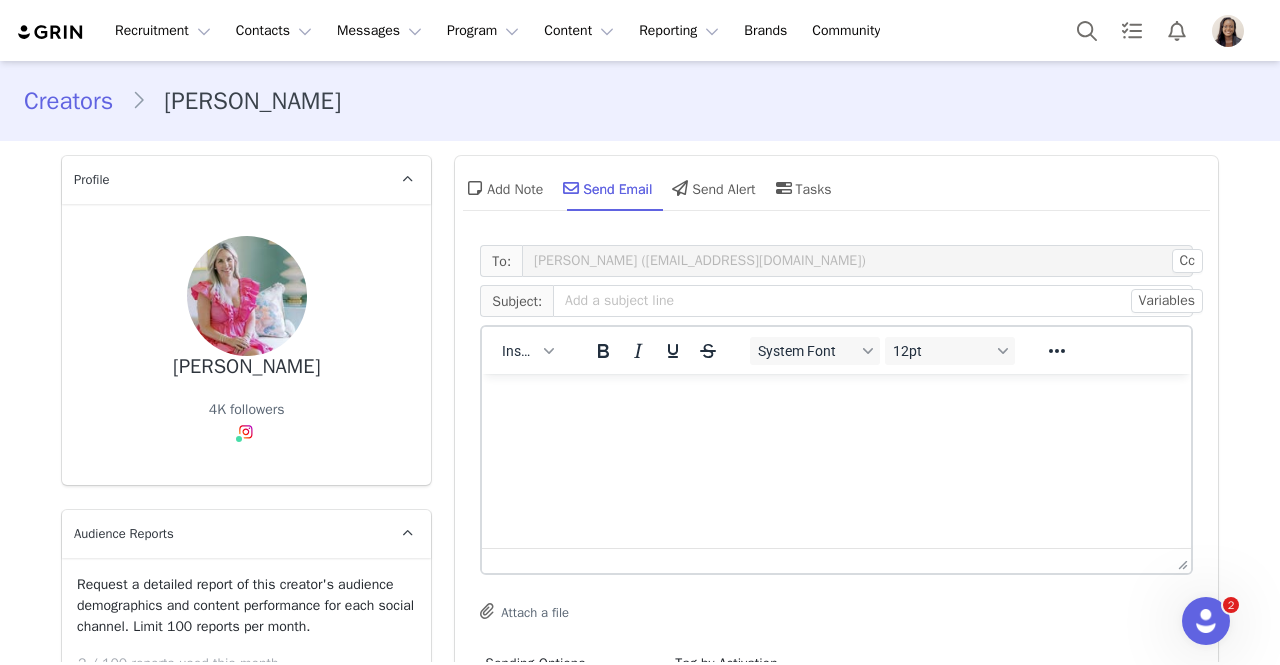 scroll, scrollTop: 0, scrollLeft: 0, axis: both 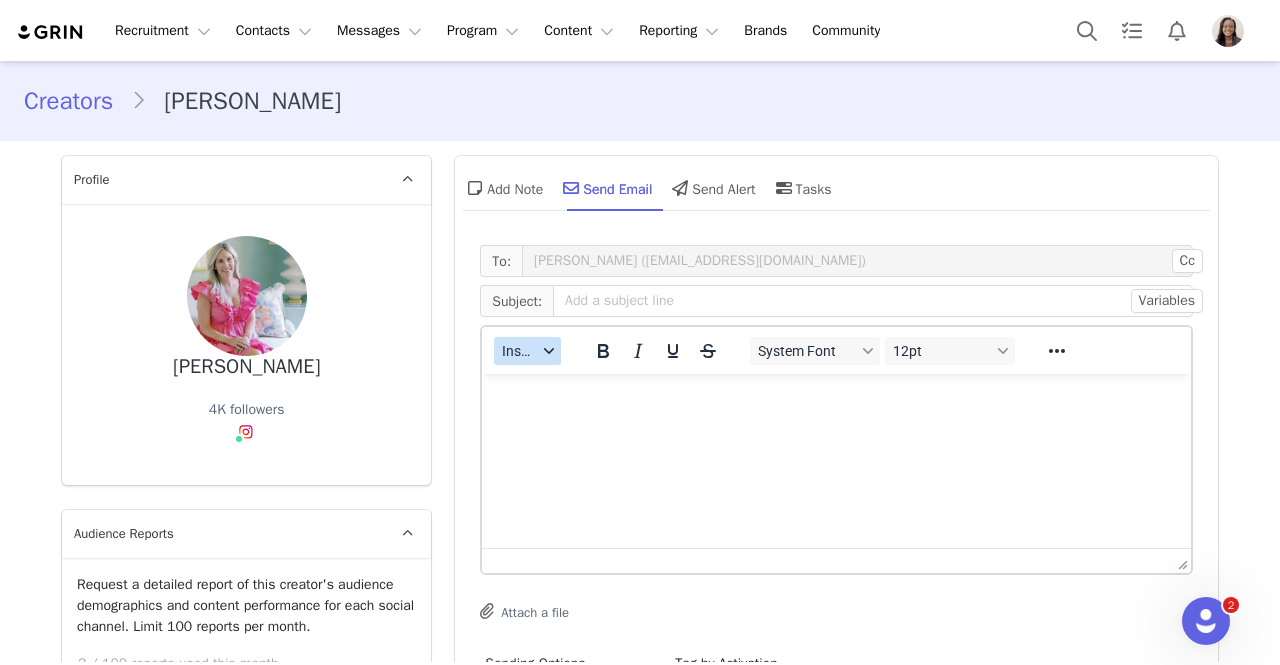 click on "Insert" at bounding box center (519, 351) 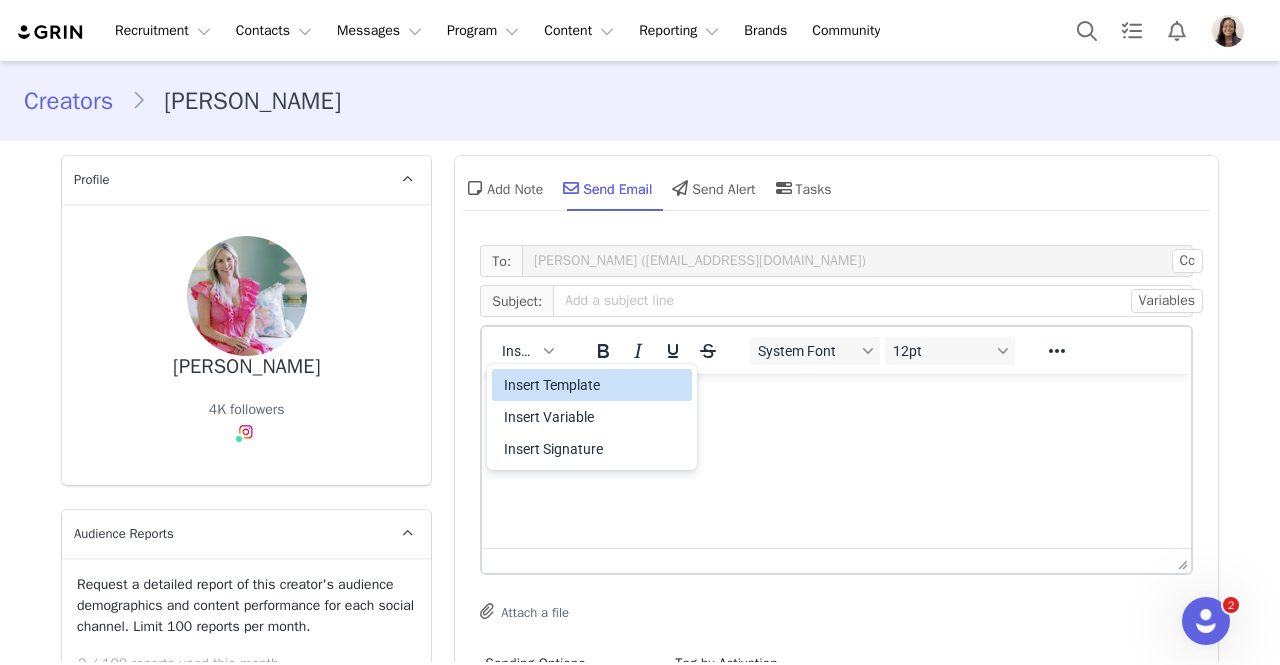 click on "Insert Template" at bounding box center (594, 385) 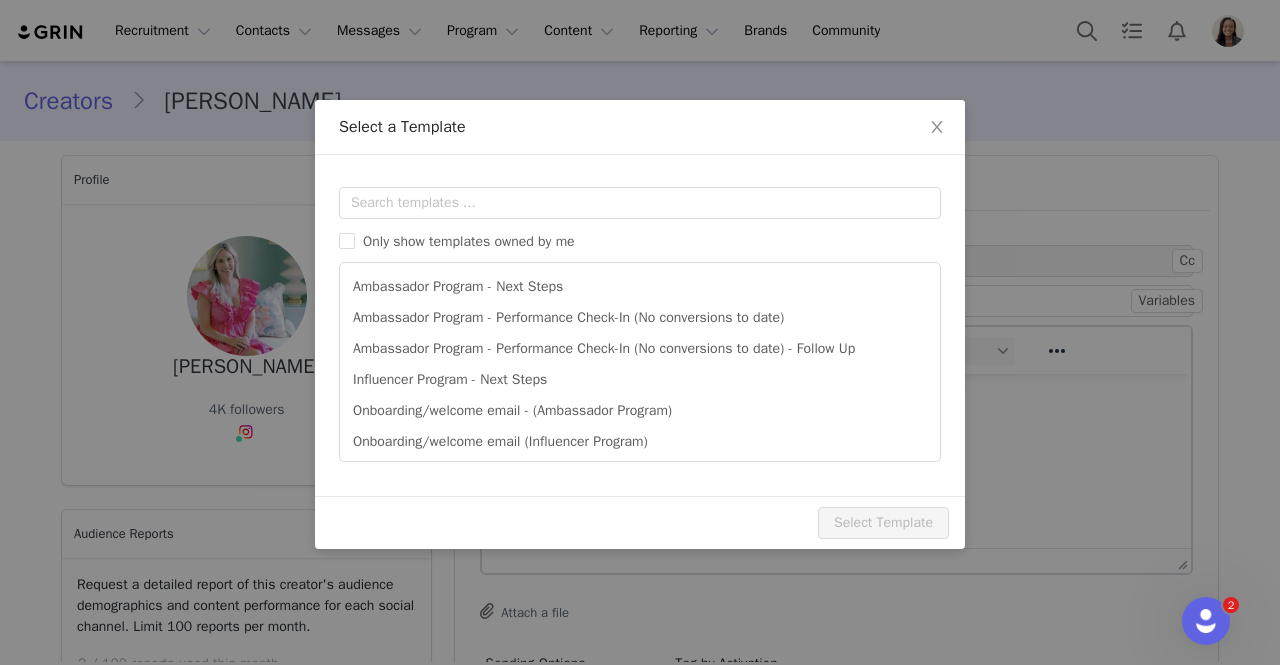 scroll, scrollTop: 0, scrollLeft: 0, axis: both 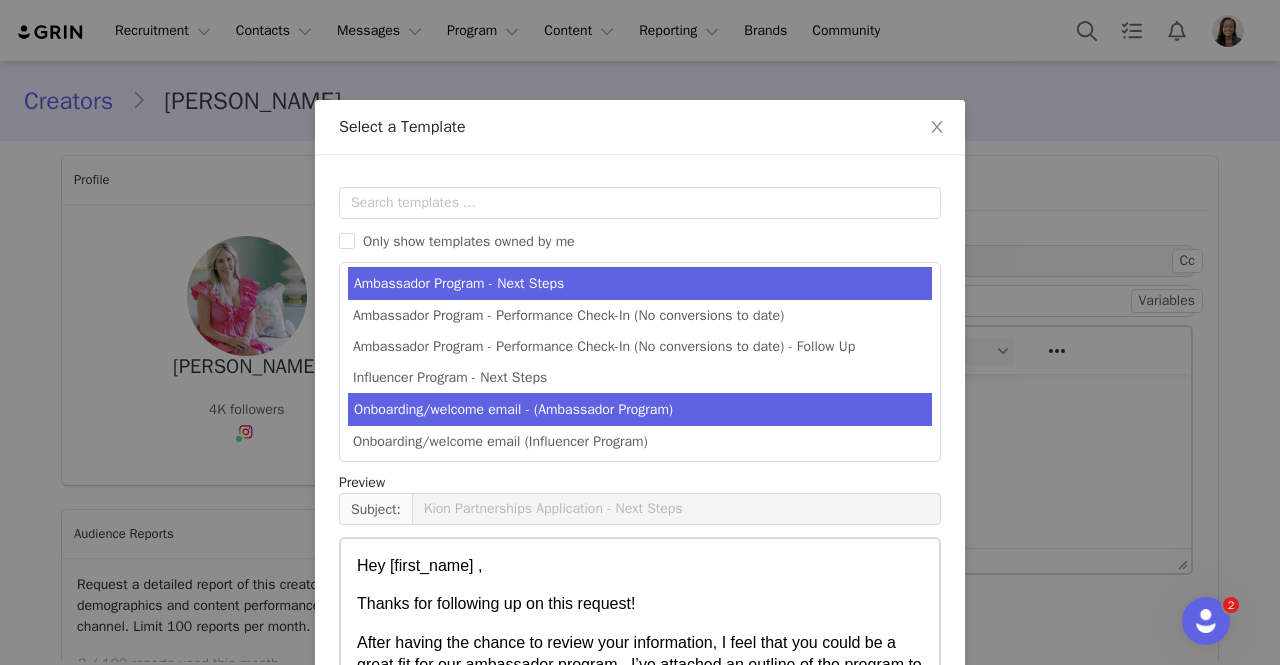 click on "Onboarding/welcome email - (Ambassador Program)" at bounding box center (640, 409) 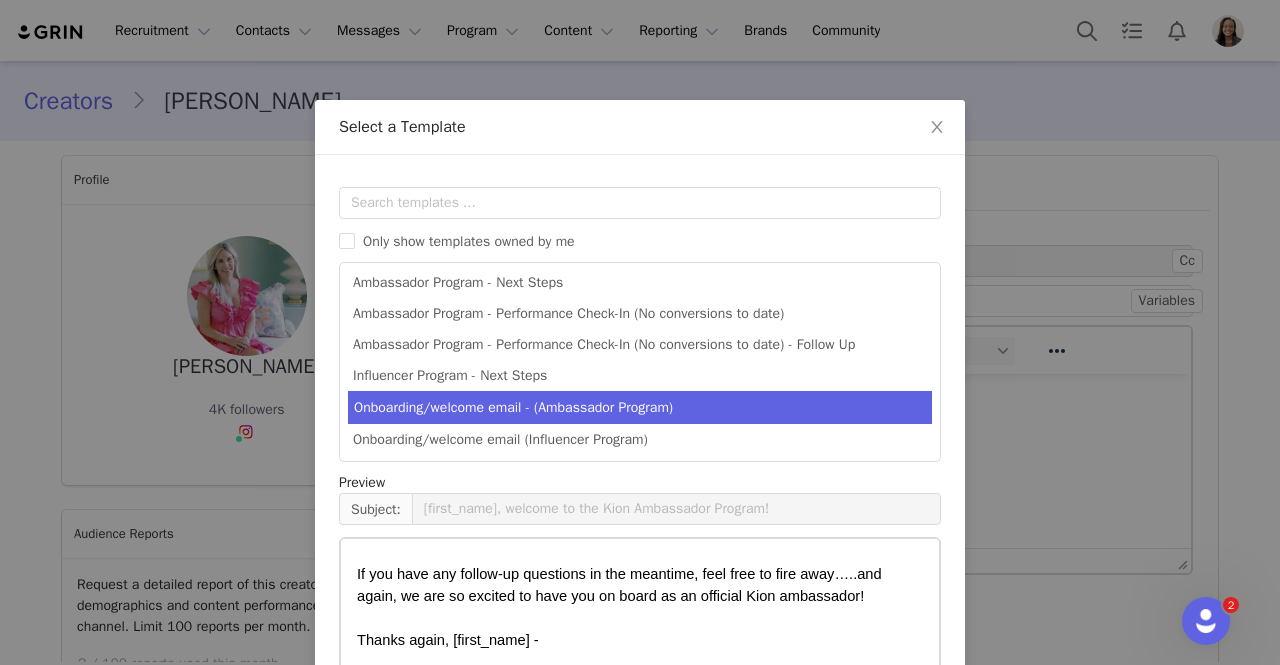 scroll, scrollTop: 934, scrollLeft: 0, axis: vertical 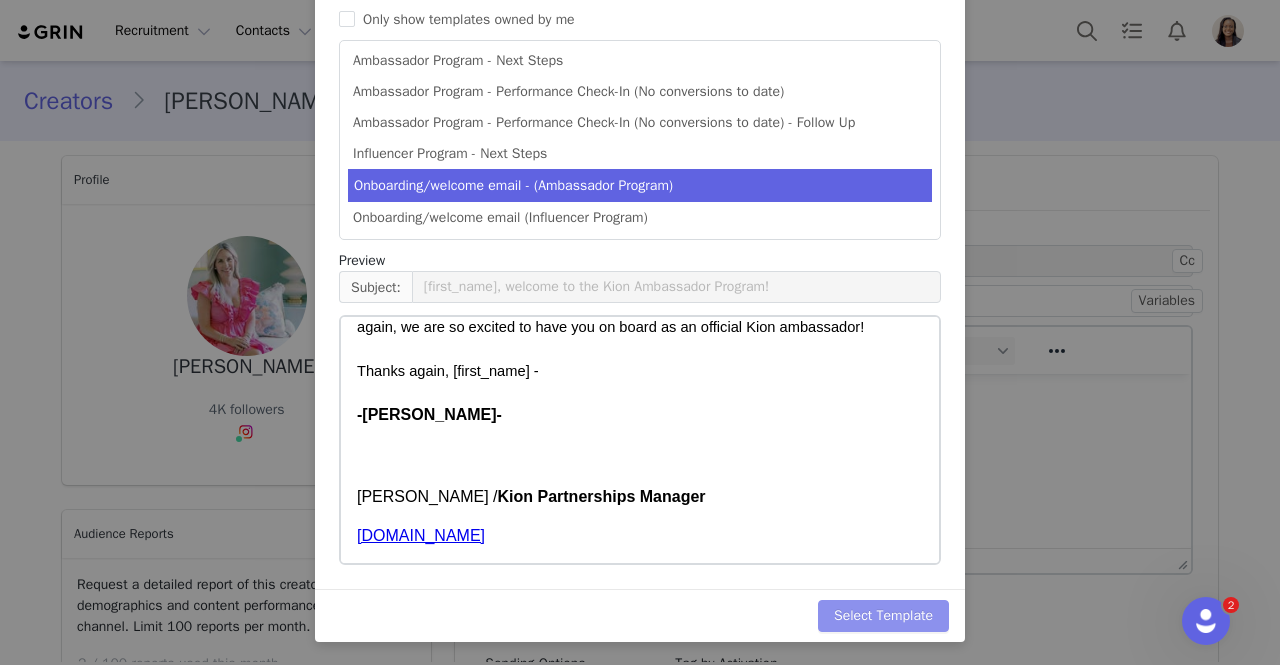 click on "Select Template" at bounding box center [883, 616] 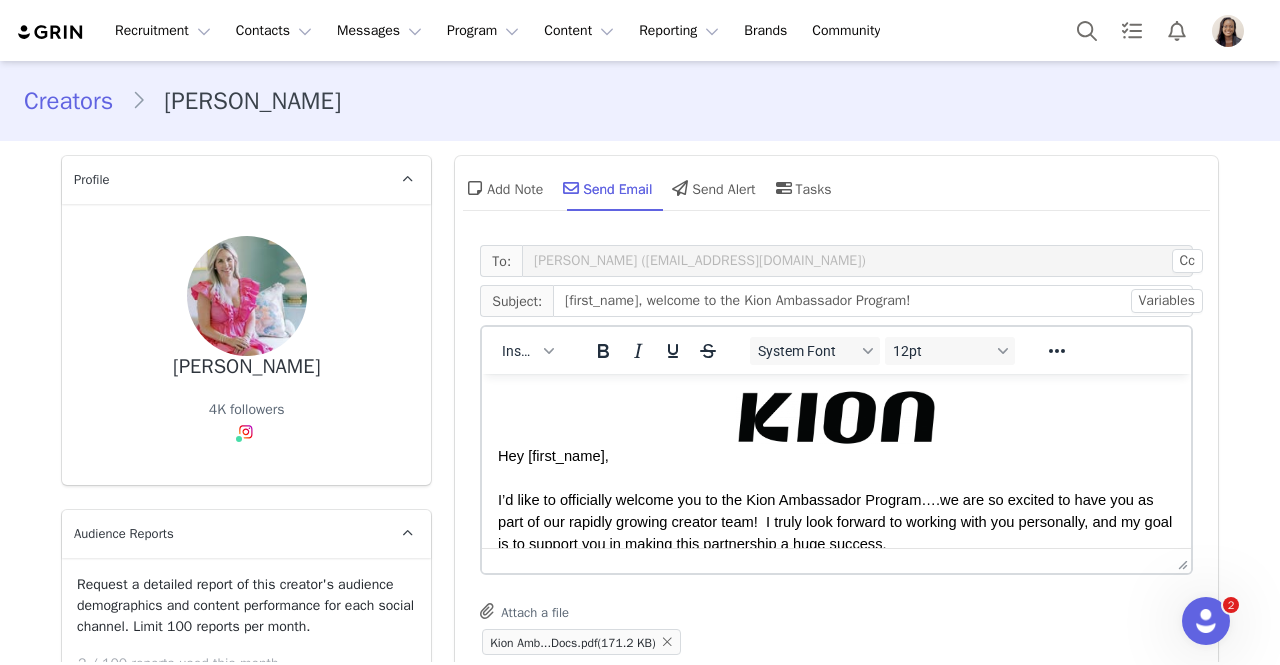 scroll, scrollTop: 0, scrollLeft: 0, axis: both 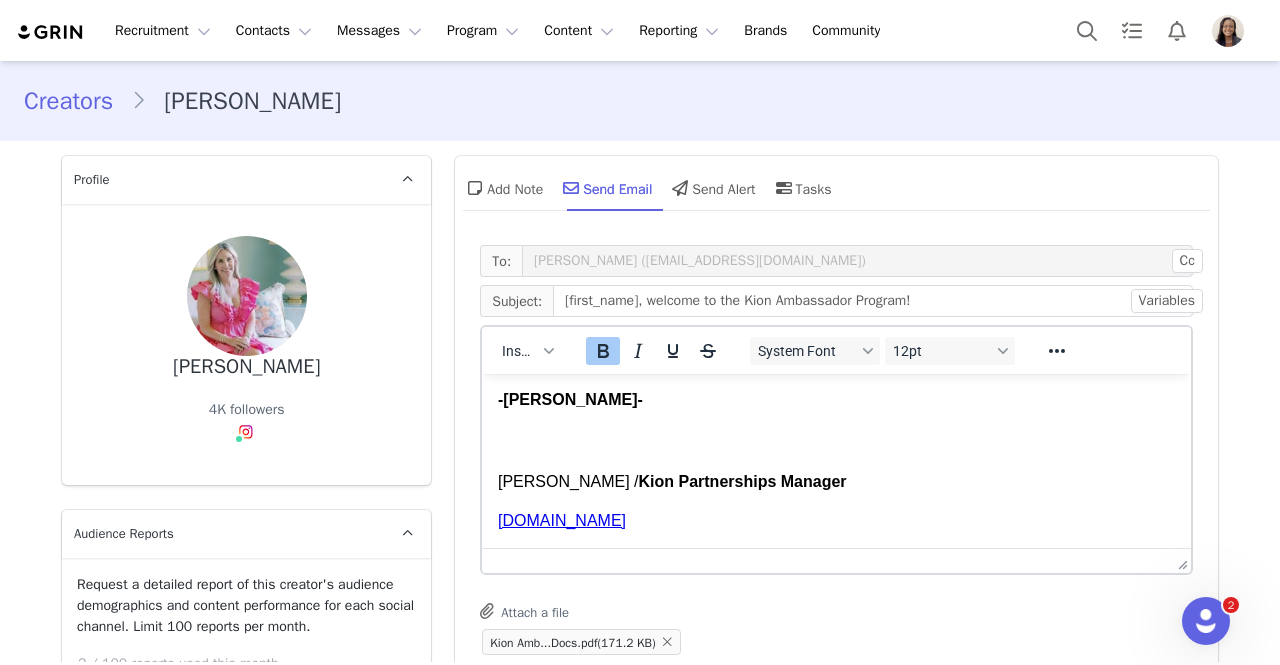 click on "-[PERSON_NAME]-" at bounding box center [570, 399] 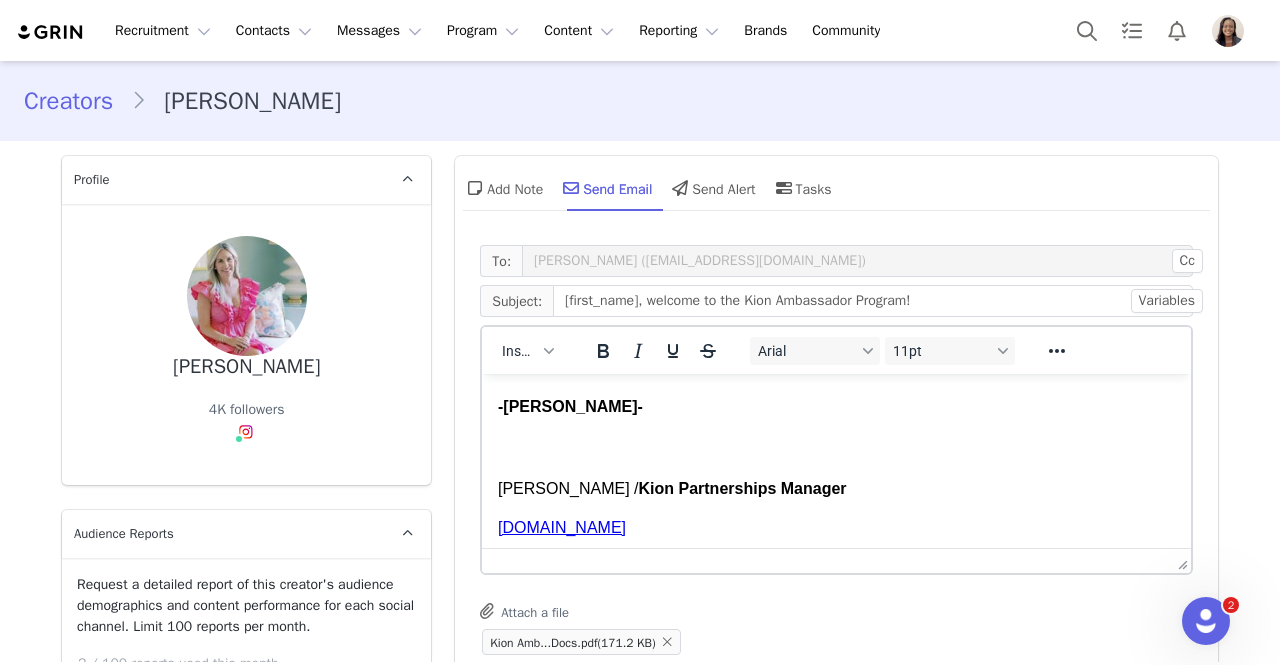 type 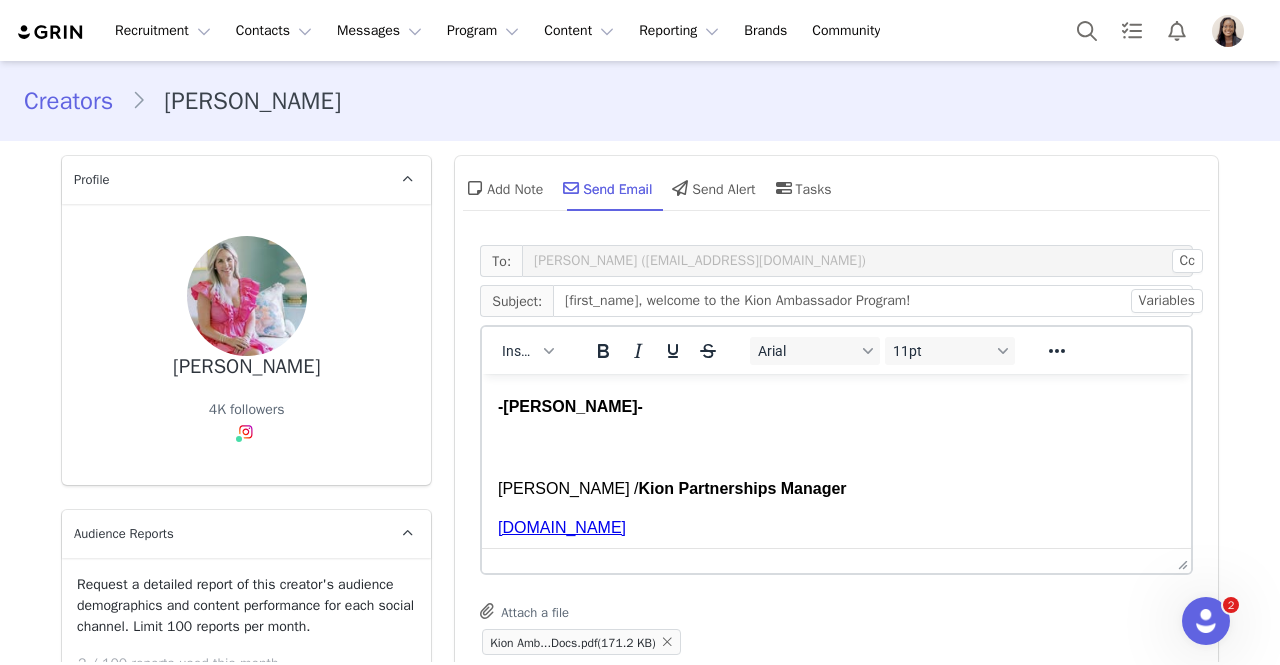 scroll, scrollTop: 887, scrollLeft: 0, axis: vertical 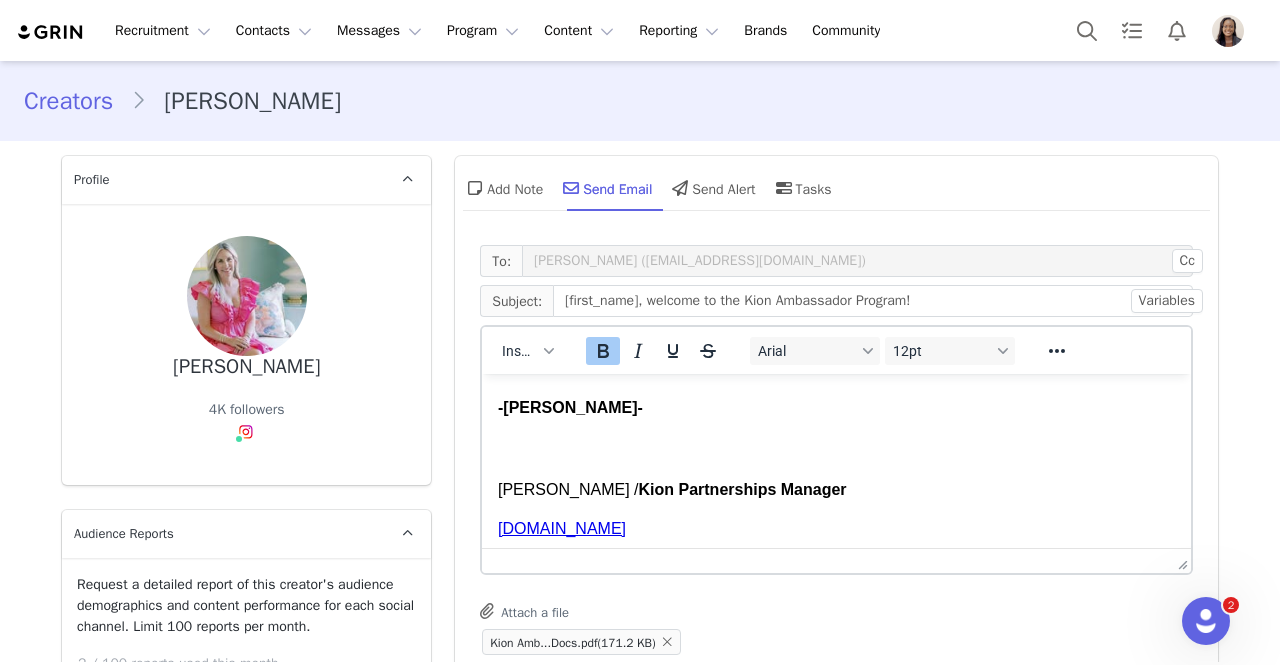 click on "-[PERSON_NAME]-" at bounding box center [570, 407] 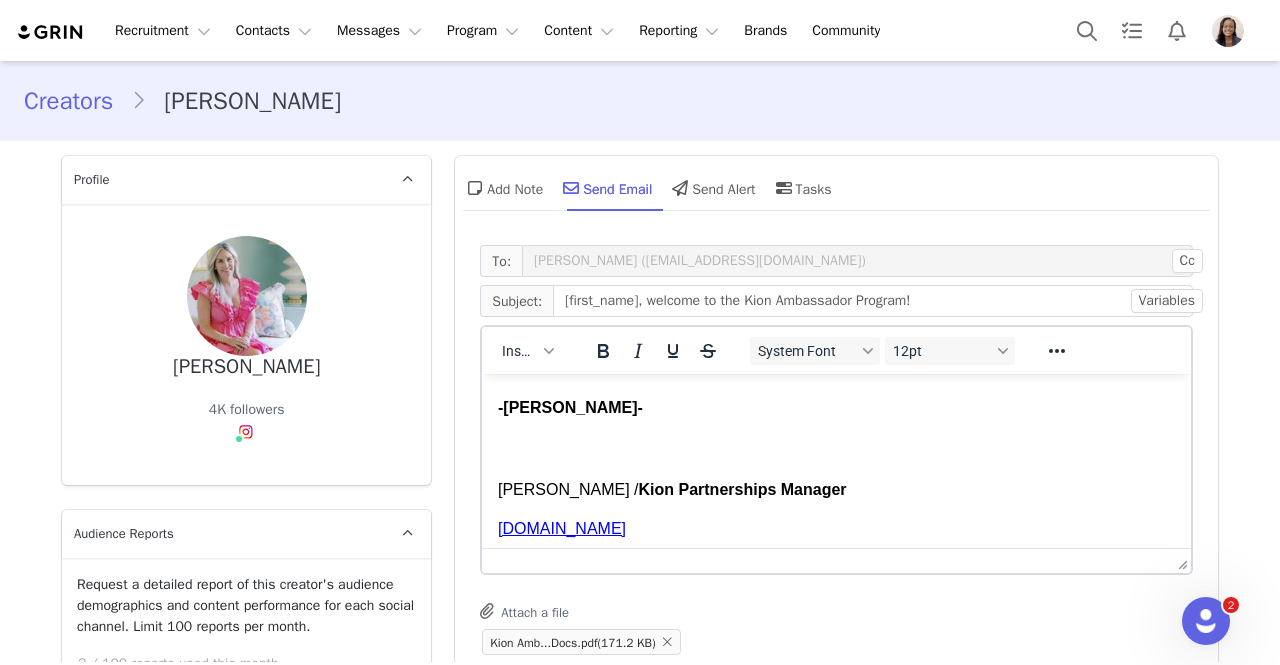 click on "[PERSON_NAME] /  Kion   Partnerships Manager" at bounding box center (836, 490) 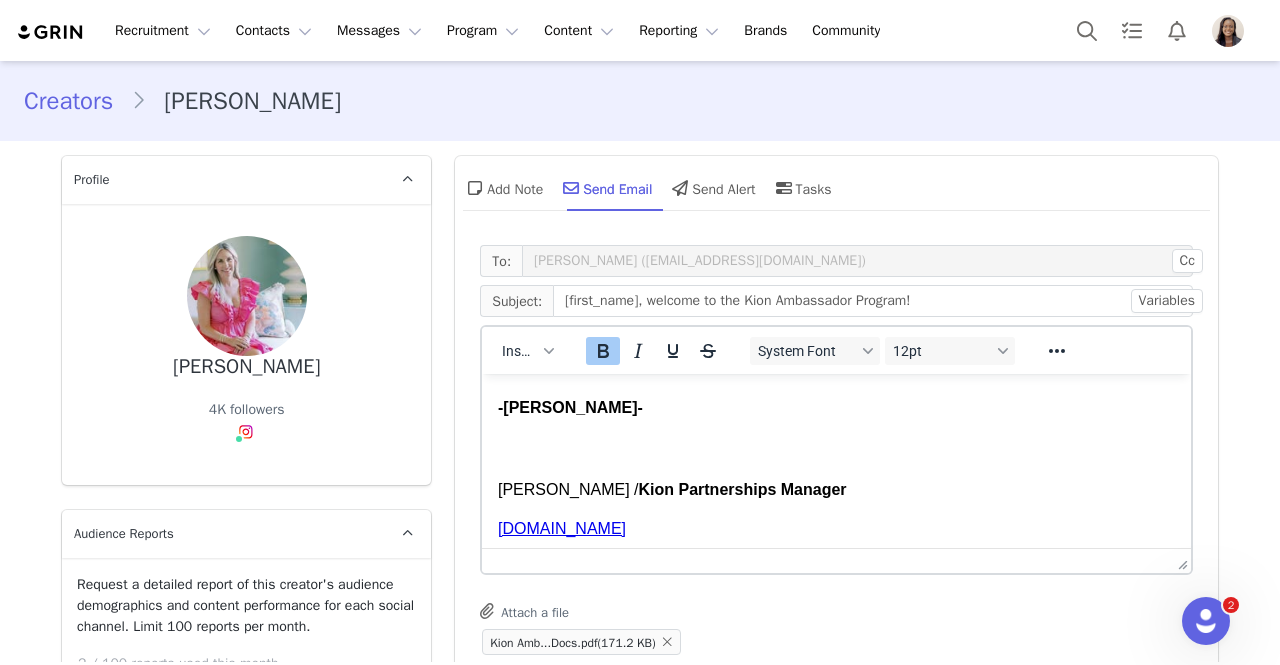 click on "[PERSON_NAME] /  Kion   Partnerships Manager" at bounding box center (836, 490) 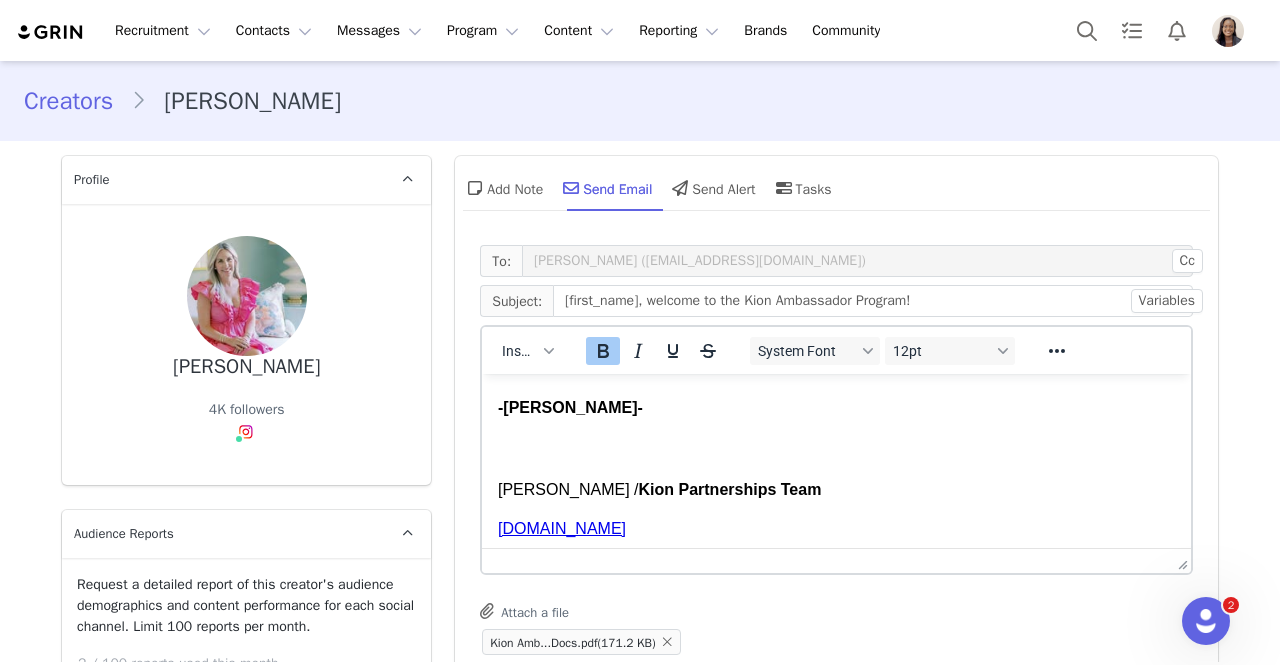 scroll, scrollTop: 915, scrollLeft: 0, axis: vertical 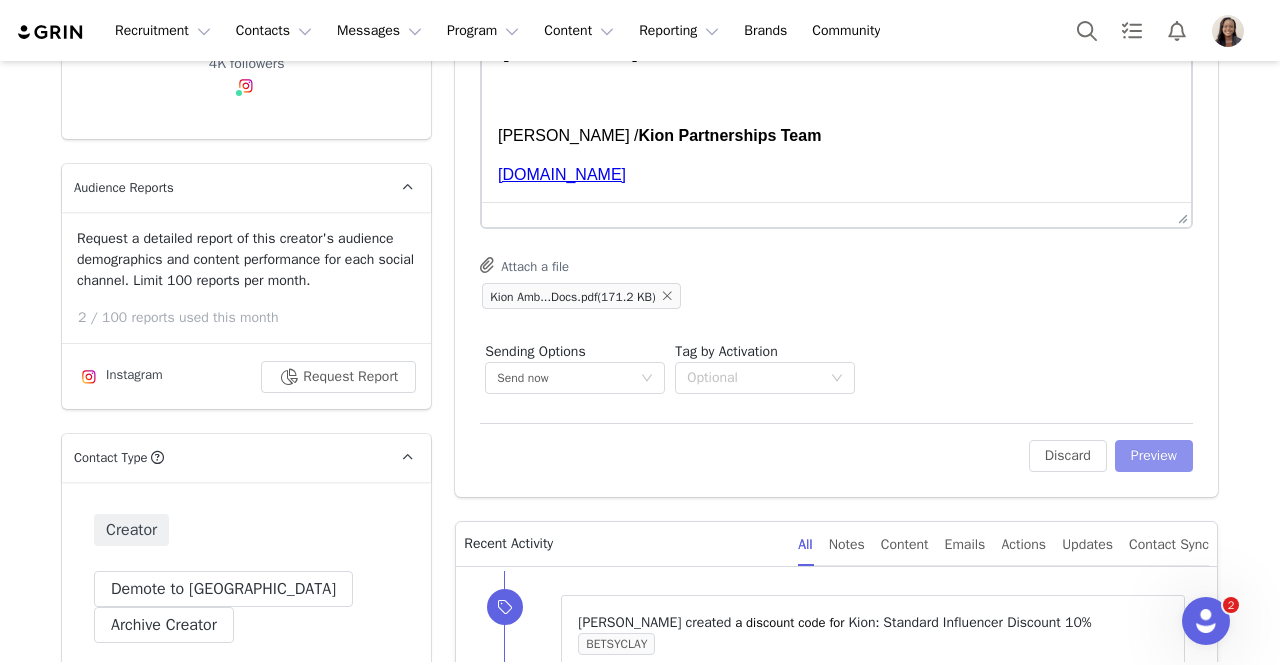 click on "Preview" at bounding box center [1154, 456] 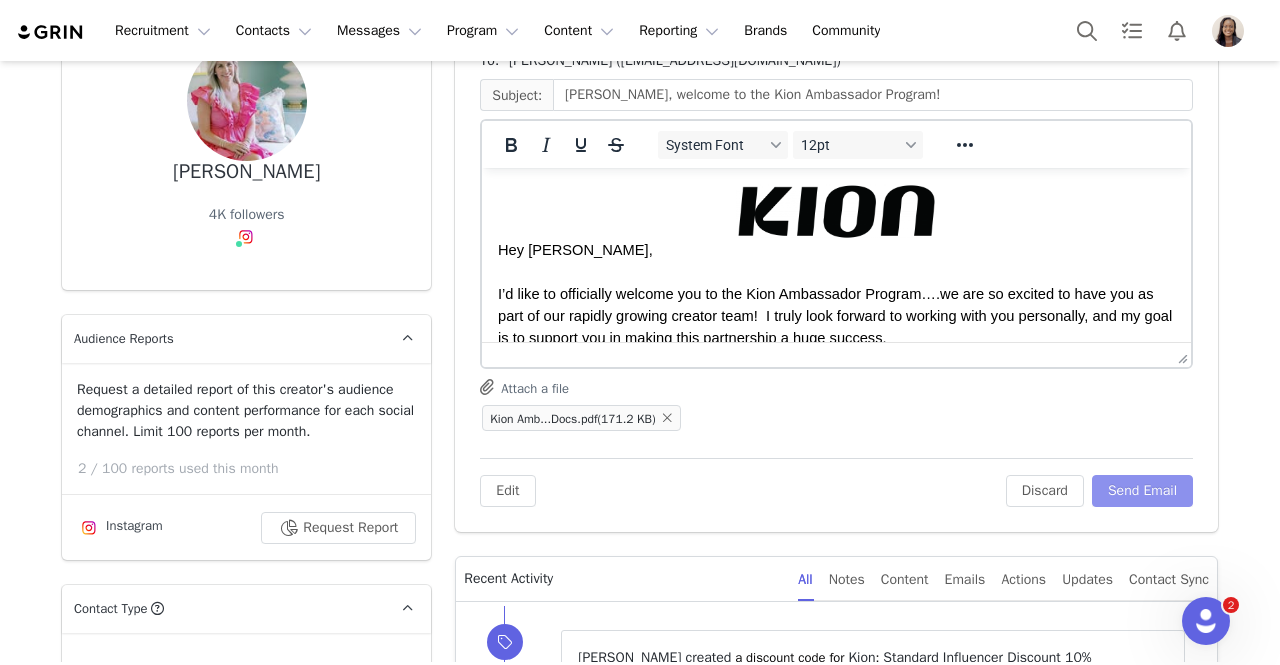 scroll, scrollTop: 194, scrollLeft: 0, axis: vertical 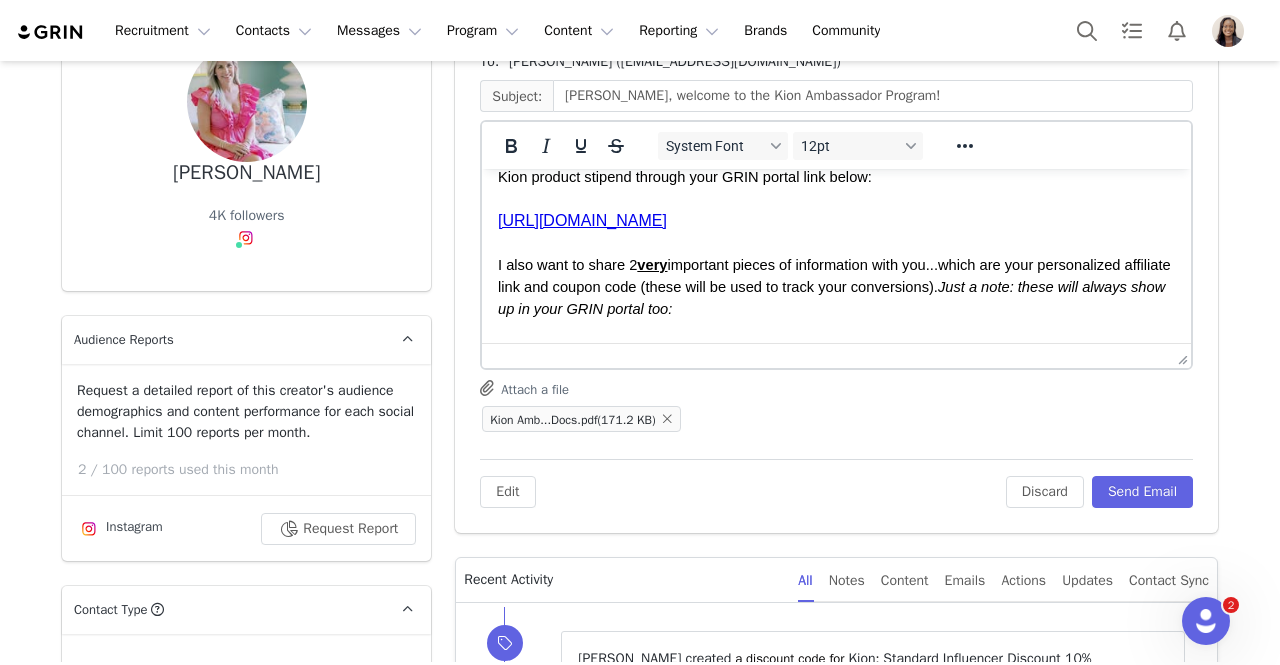 click on "[URL][DOMAIN_NAME]" at bounding box center [582, 220] 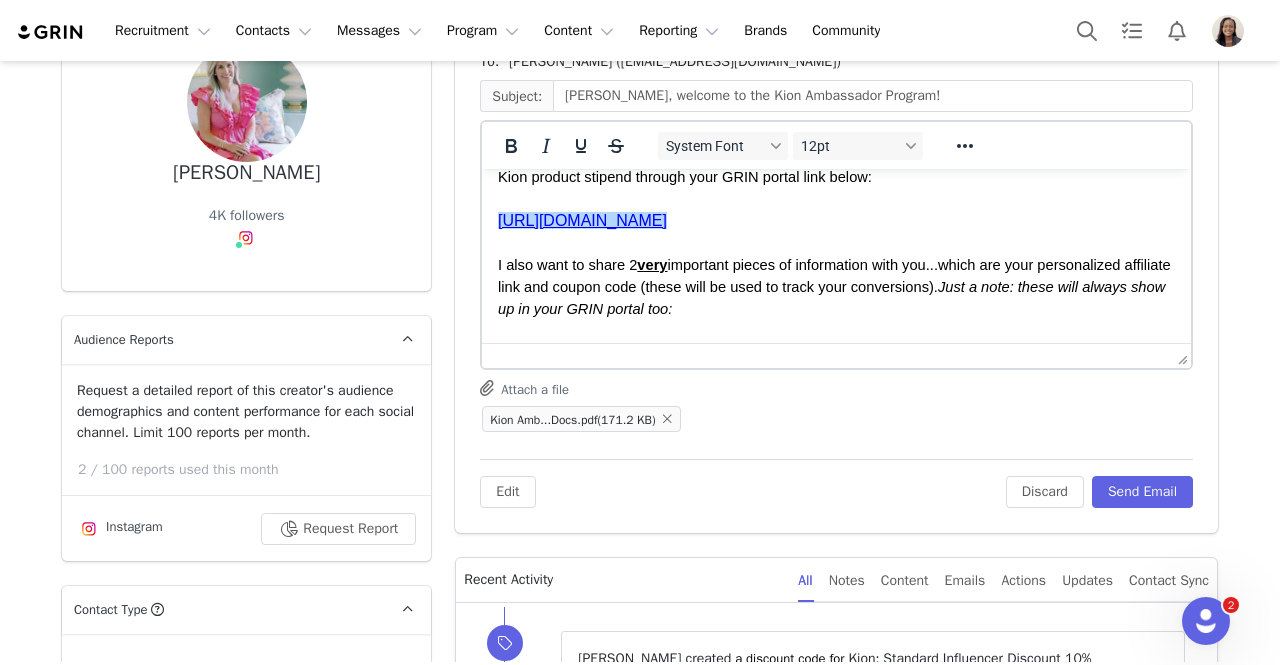 click on "[URL][DOMAIN_NAME]" at bounding box center [582, 220] 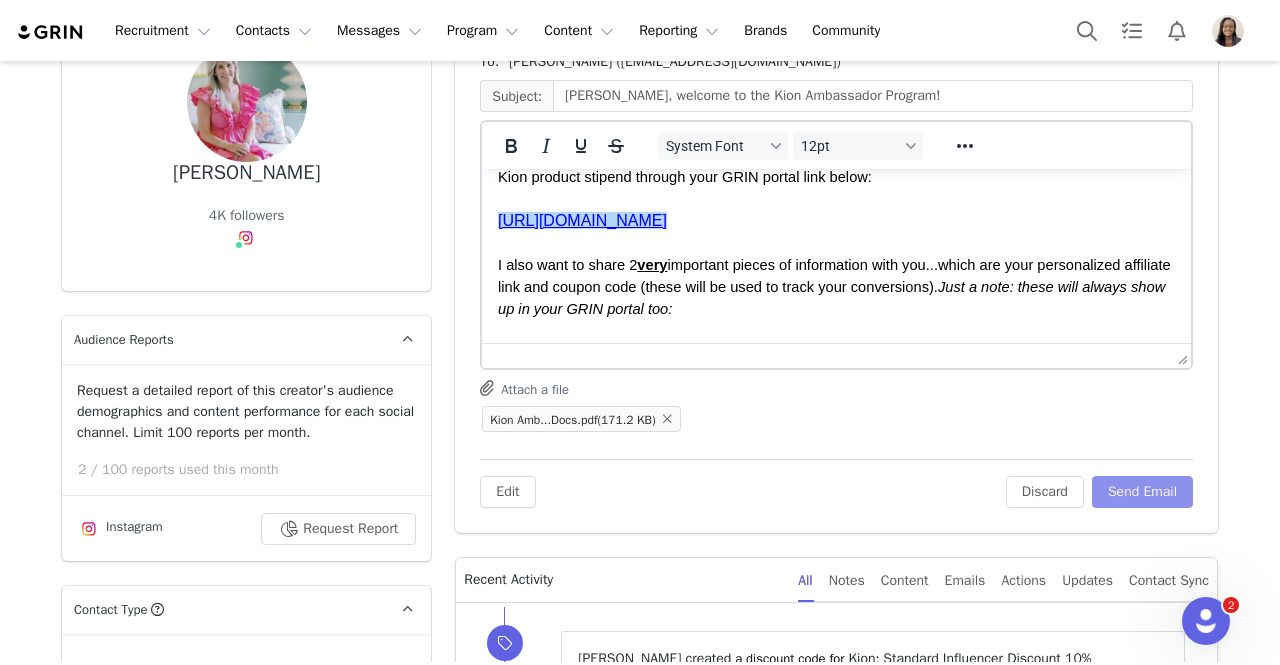 click on "Send Email" at bounding box center [1142, 492] 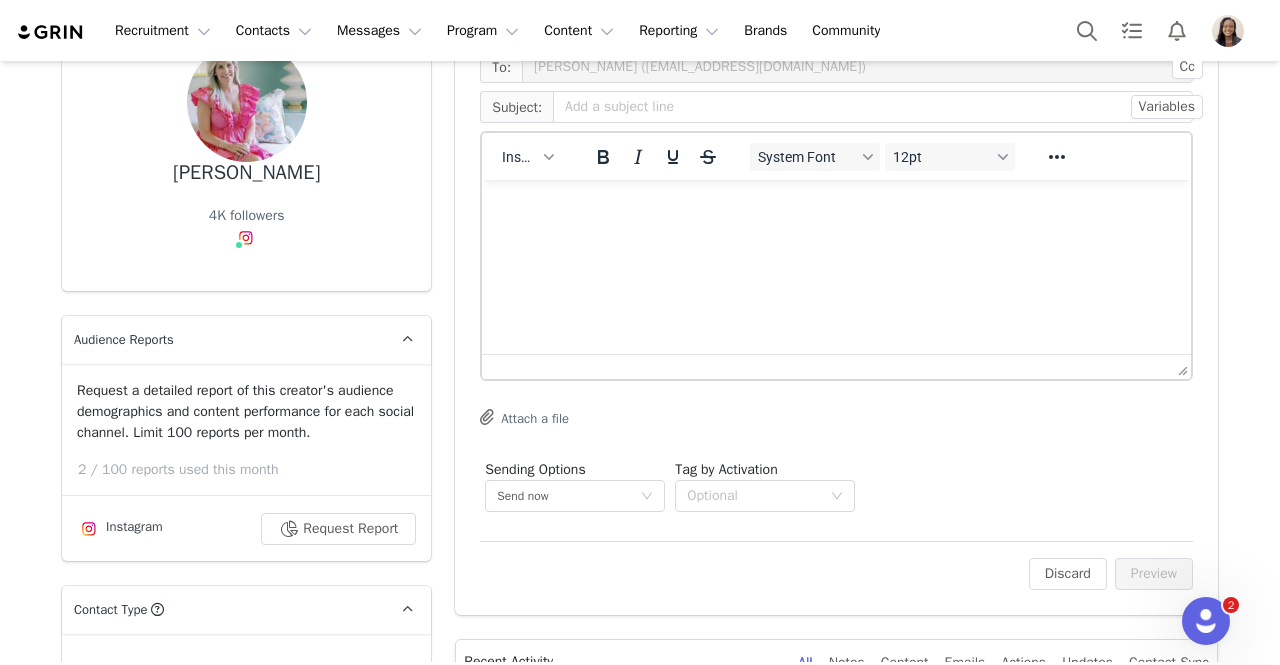 scroll, scrollTop: 0, scrollLeft: 0, axis: both 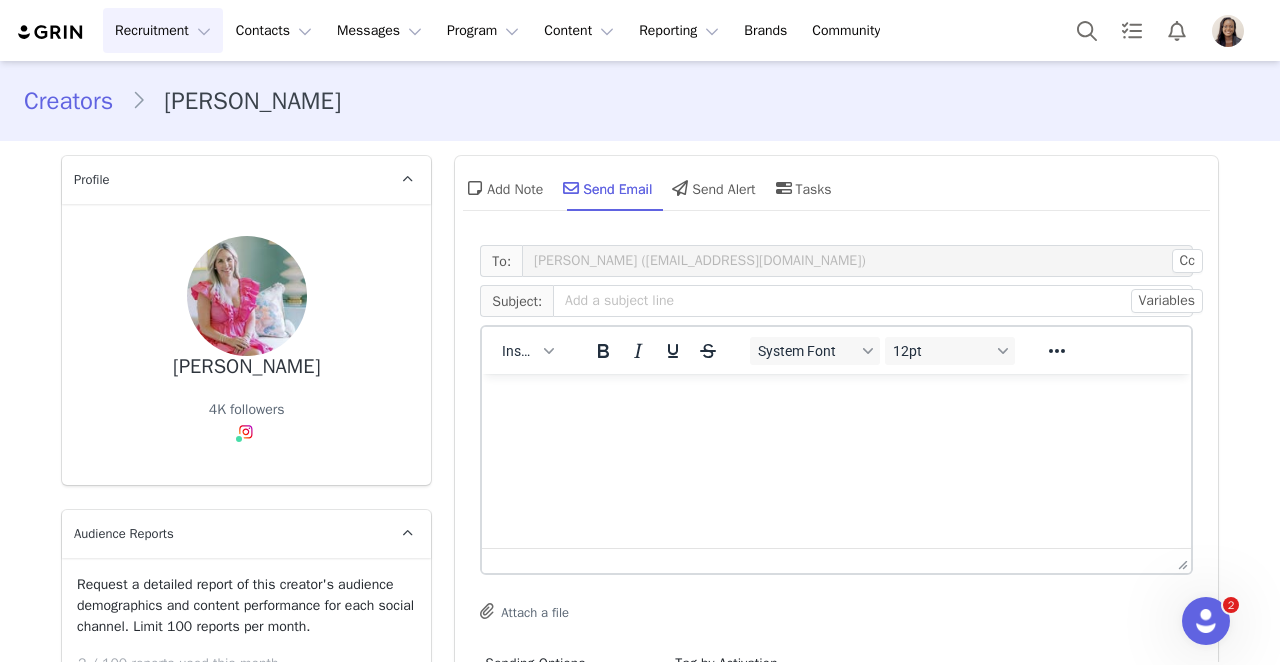 click on "Recruitment Recruitment" at bounding box center (163, 30) 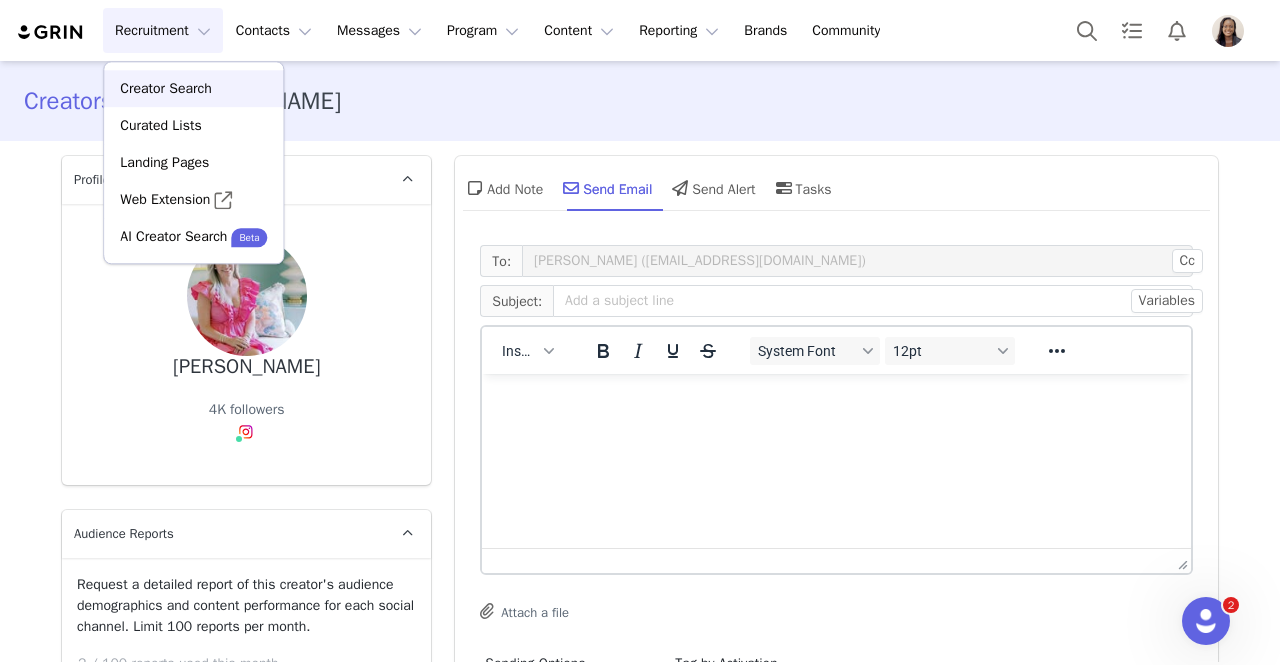 click on "Creator Search" at bounding box center [165, 88] 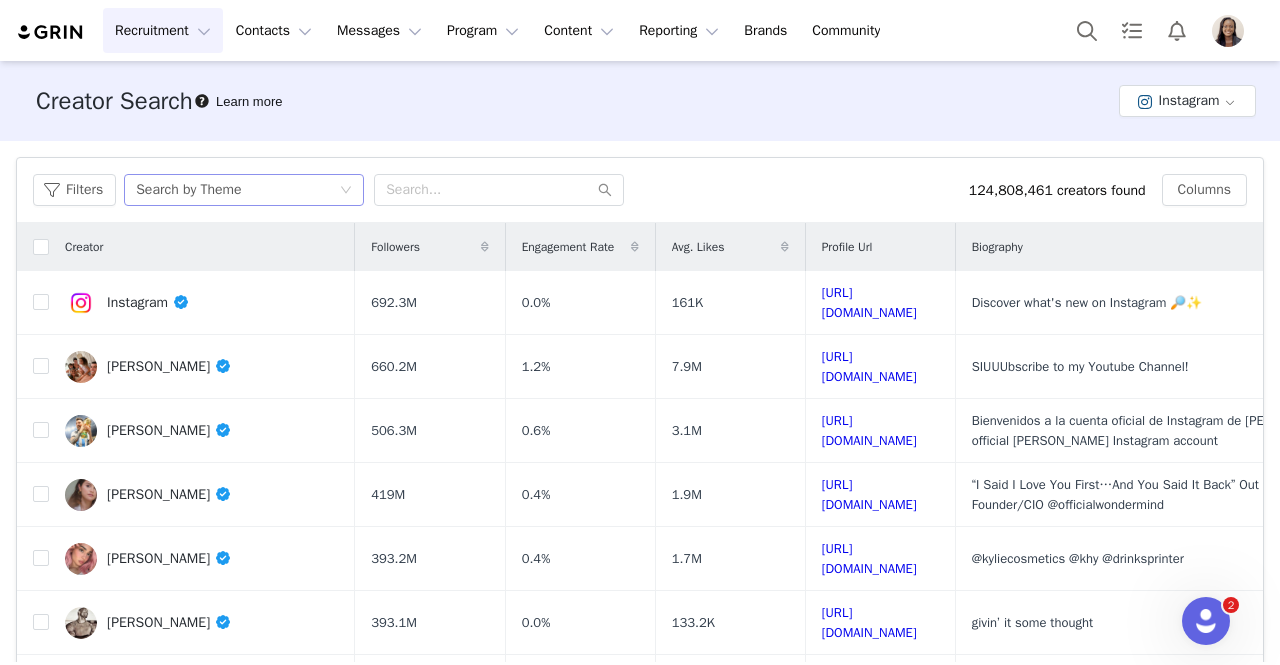click on "Search by Theme" at bounding box center (188, 190) 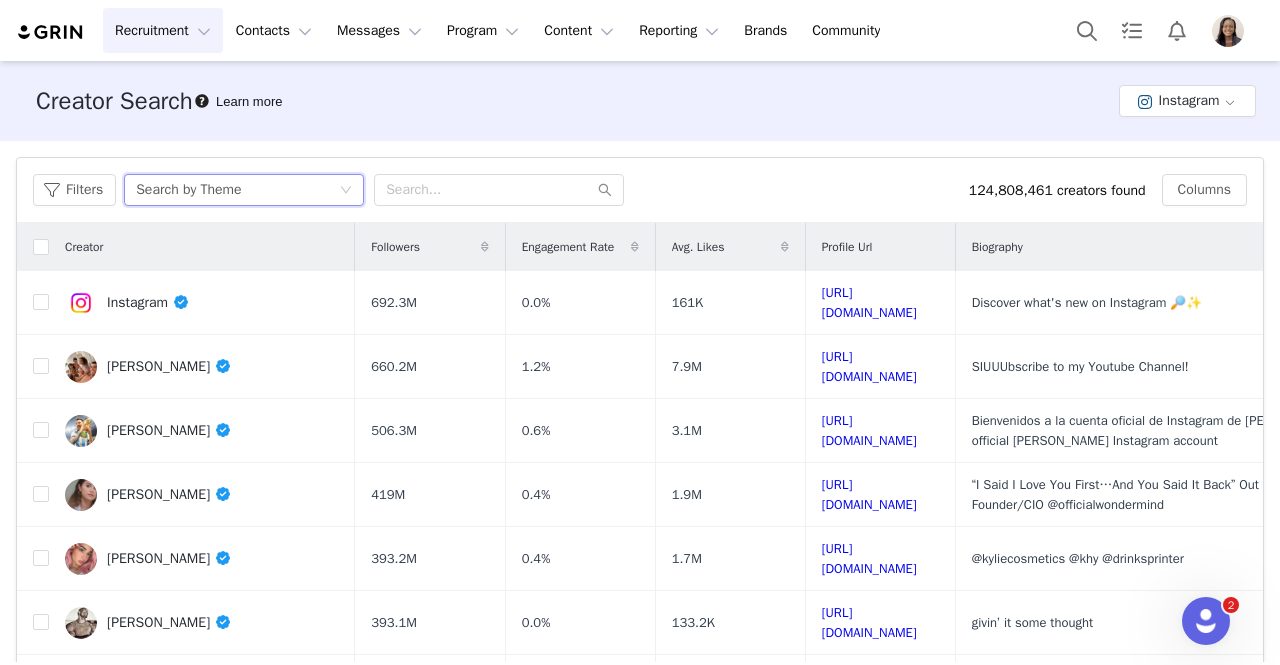 click on "Recruitment Recruitment" at bounding box center [163, 30] 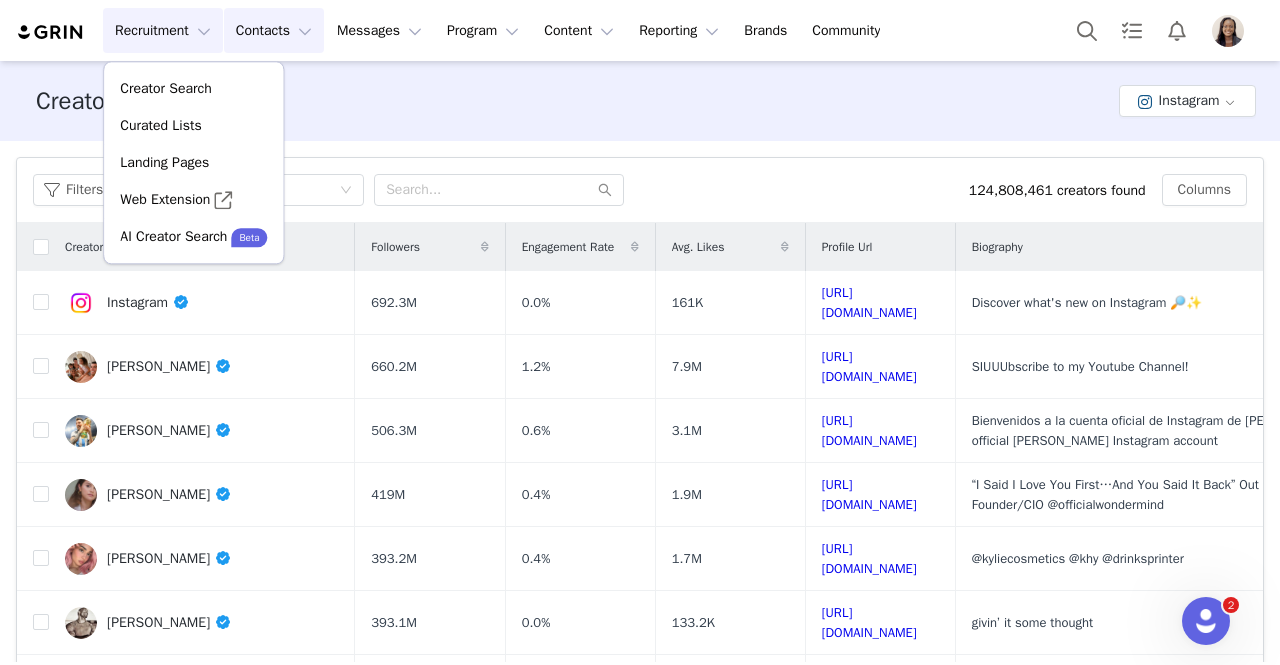 click on "Contacts Contacts" at bounding box center [274, 30] 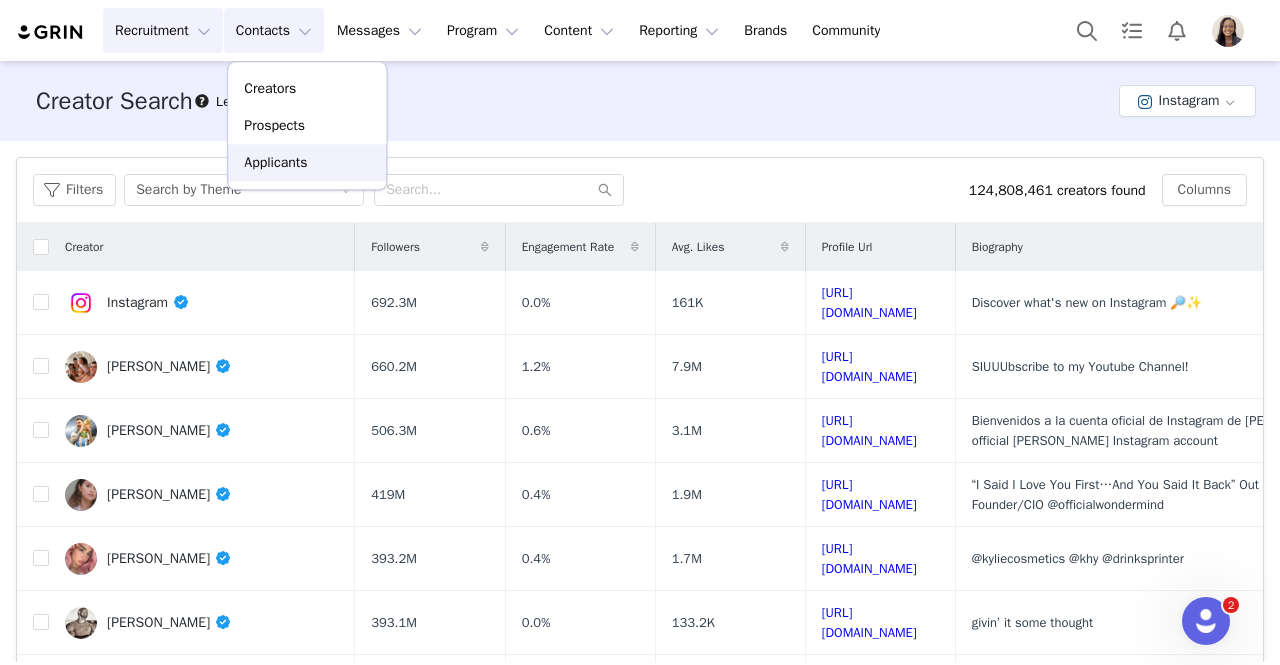 click on "Applicants" at bounding box center [275, 162] 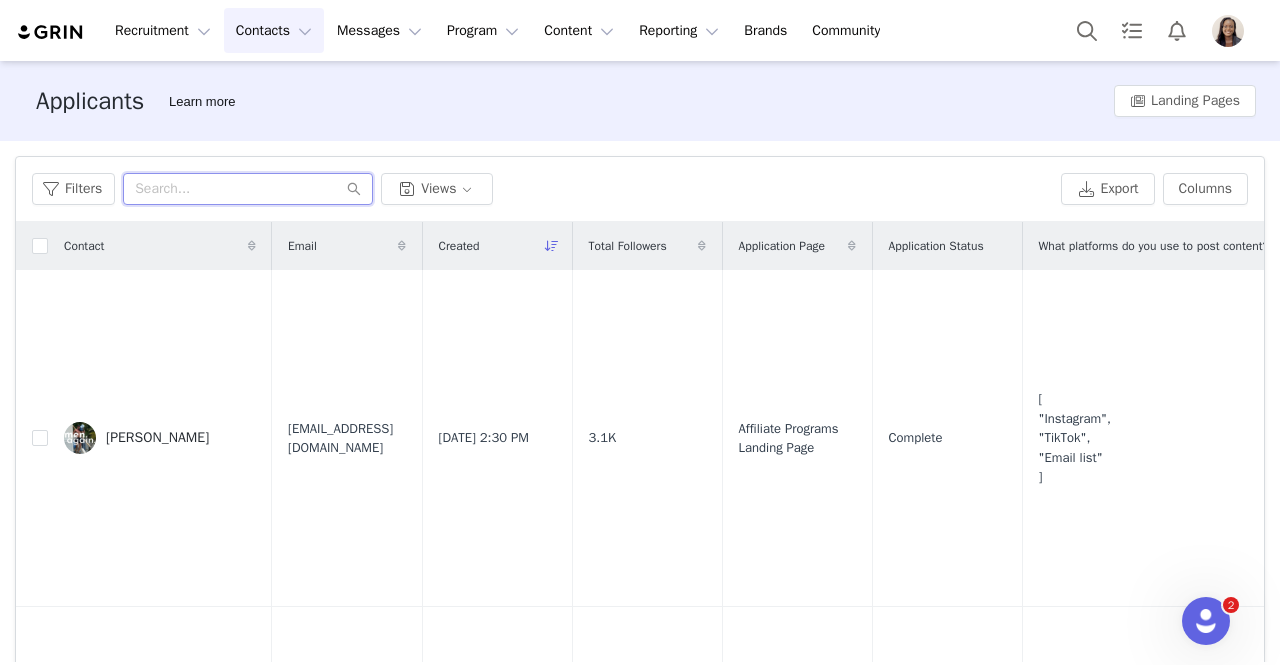 click at bounding box center [248, 189] 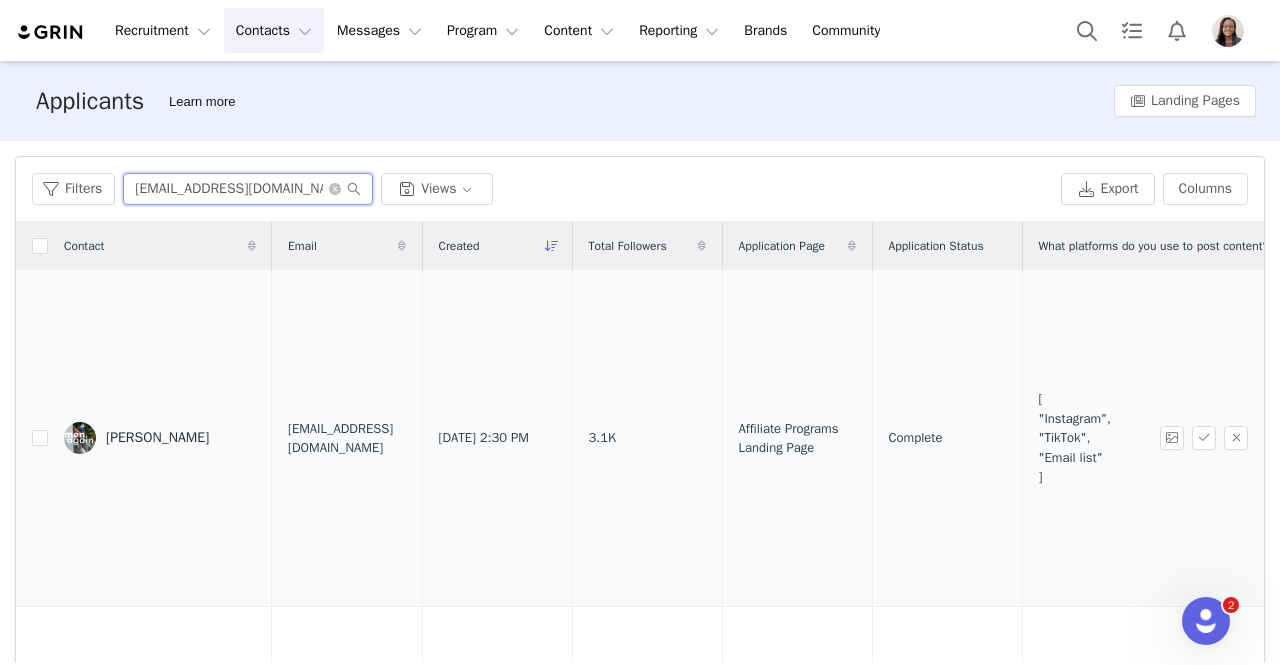 scroll, scrollTop: 0, scrollLeft: 15, axis: horizontal 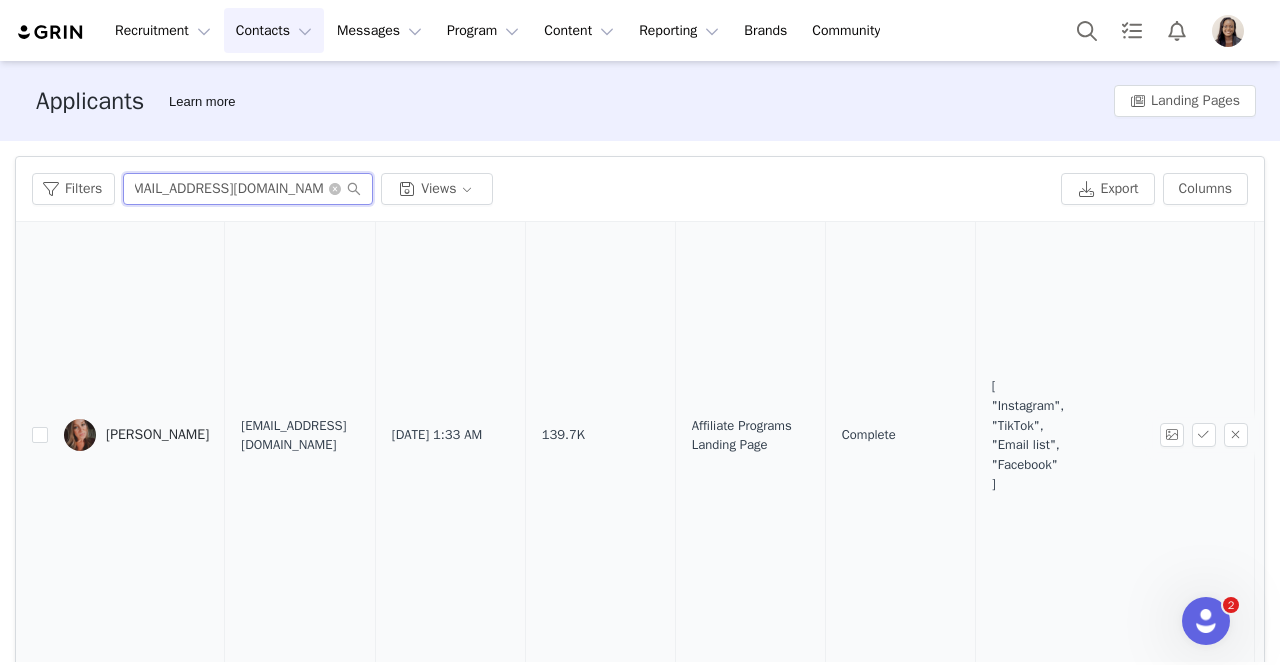 type on "[EMAIL_ADDRESS][DOMAIN_NAME]" 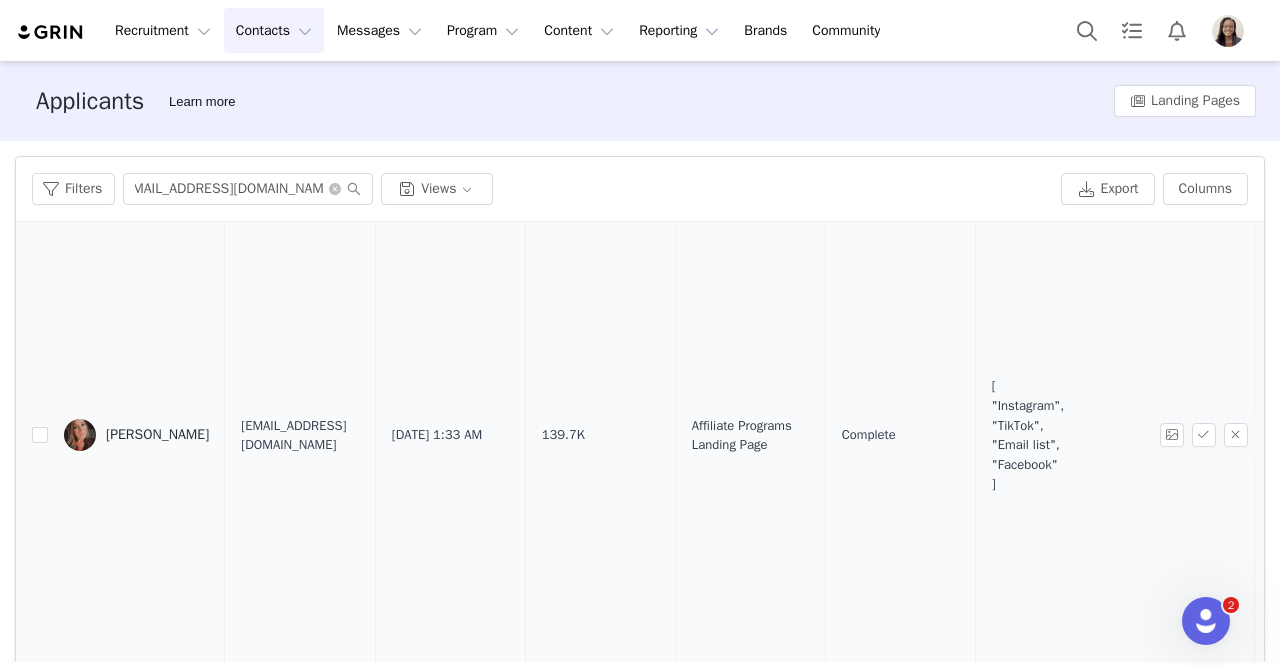 scroll, scrollTop: 0, scrollLeft: 0, axis: both 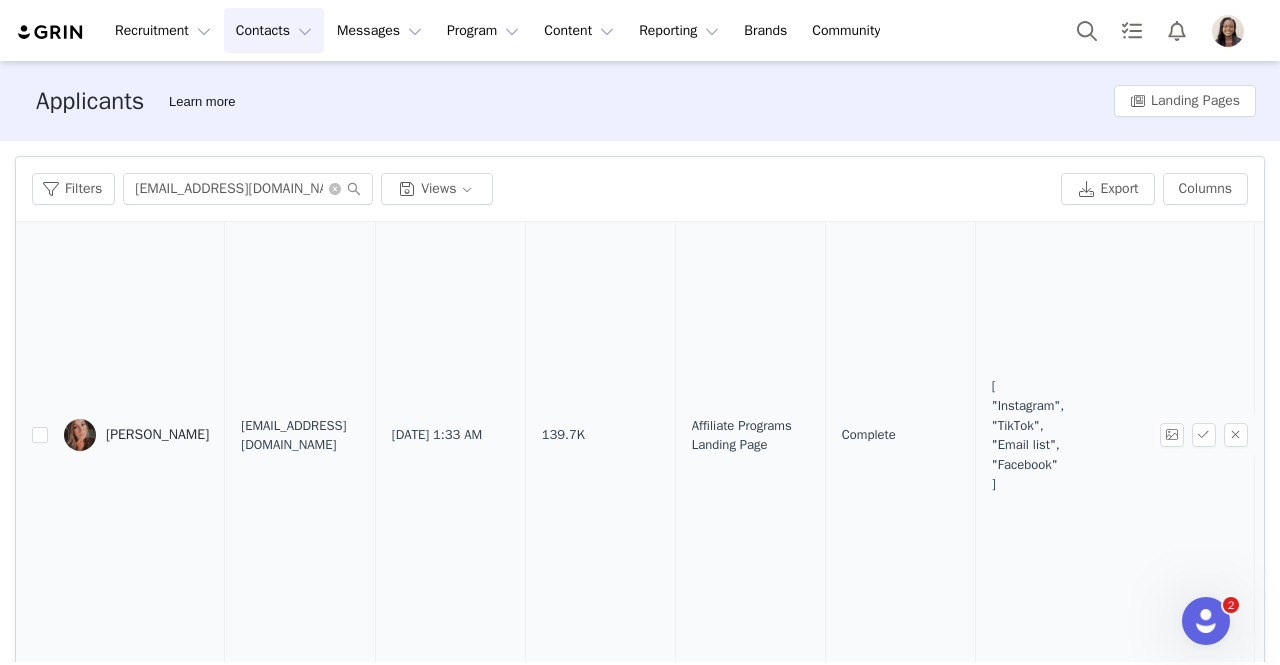 click on "[PERSON_NAME]" at bounding box center [157, 435] 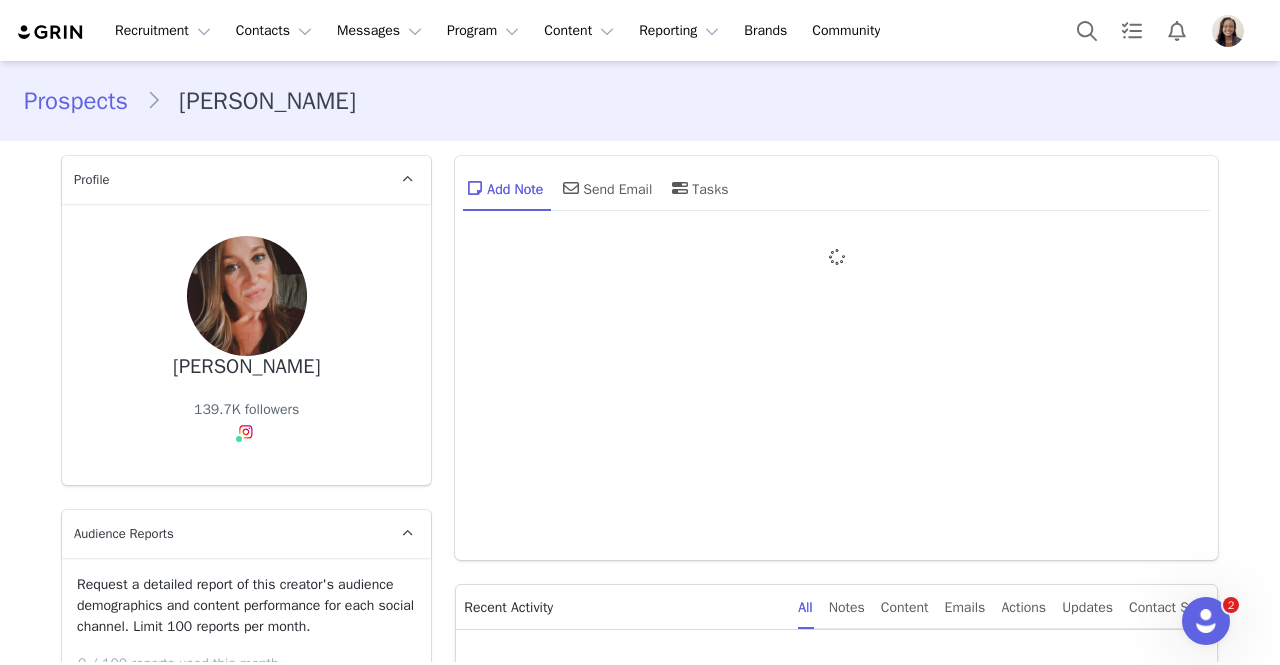 type on "+1 ([GEOGRAPHIC_DATA])" 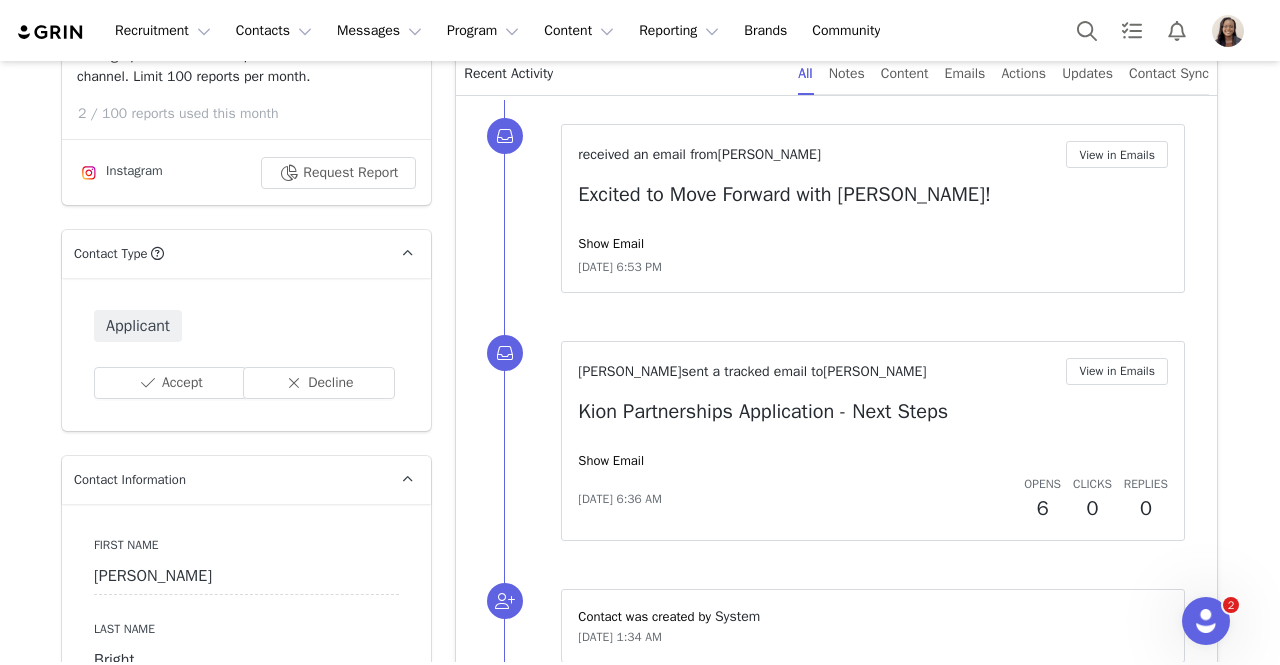 scroll, scrollTop: 687, scrollLeft: 0, axis: vertical 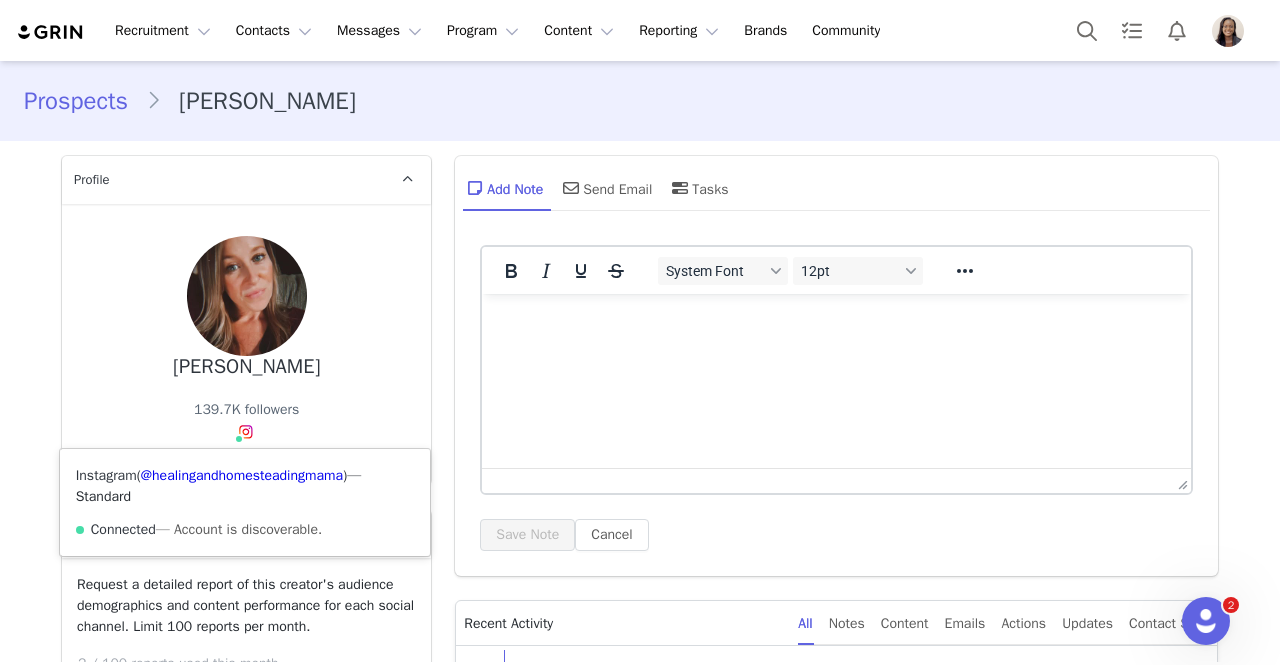 click at bounding box center [246, 432] 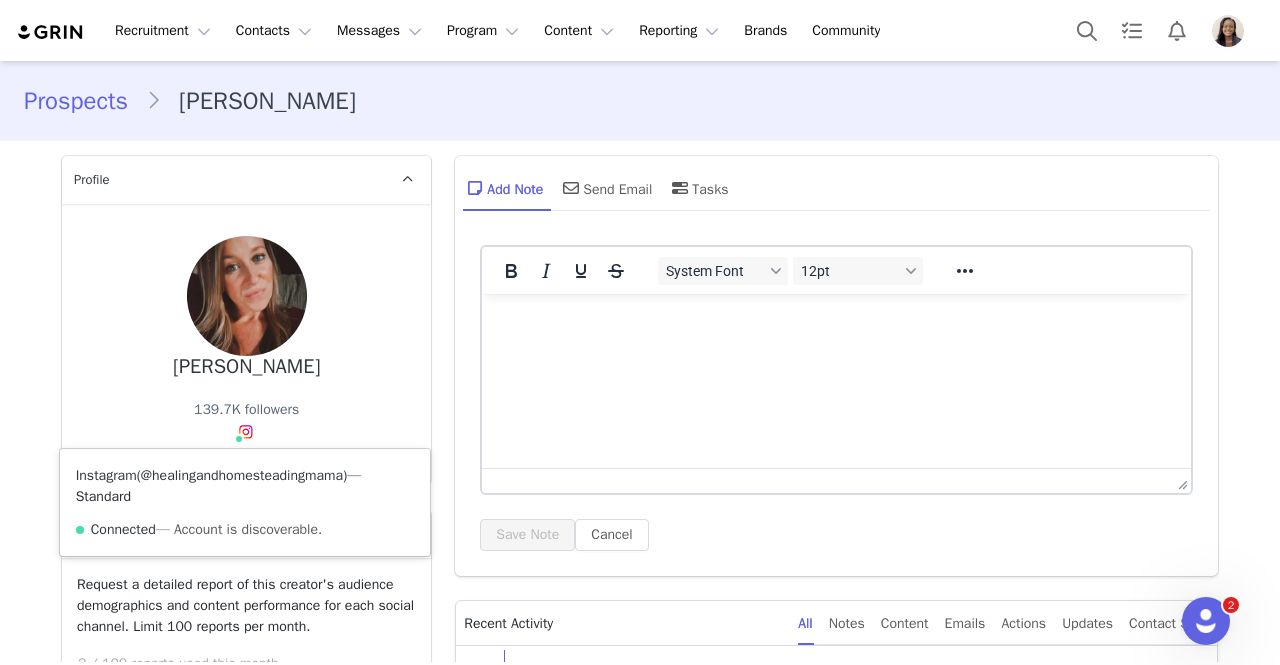 click on "@healingandhomesteadingmama" at bounding box center [242, 475] 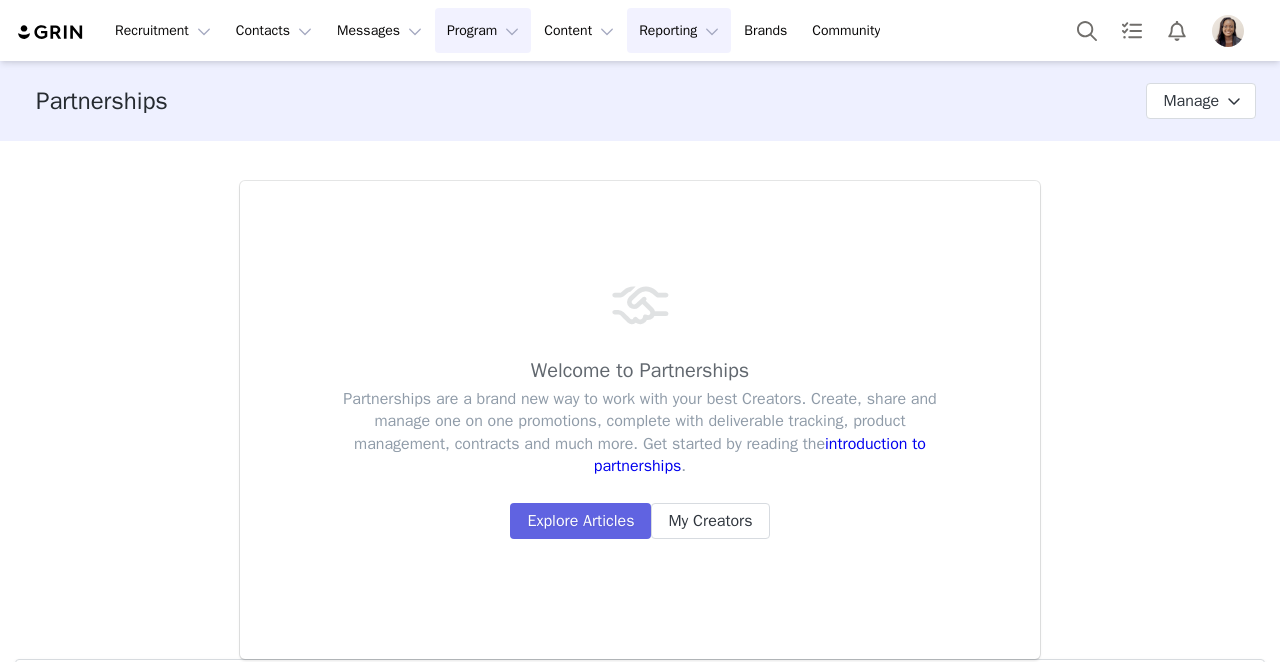 scroll, scrollTop: 0, scrollLeft: 0, axis: both 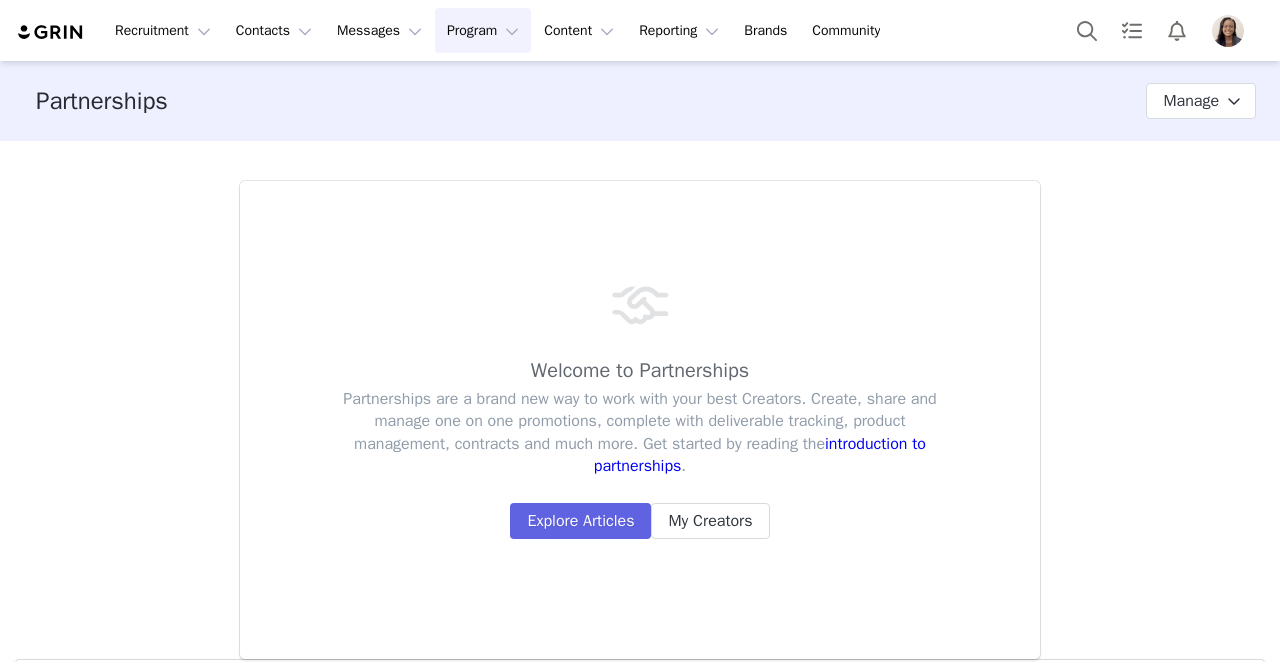 click on "Program Program" at bounding box center (483, 30) 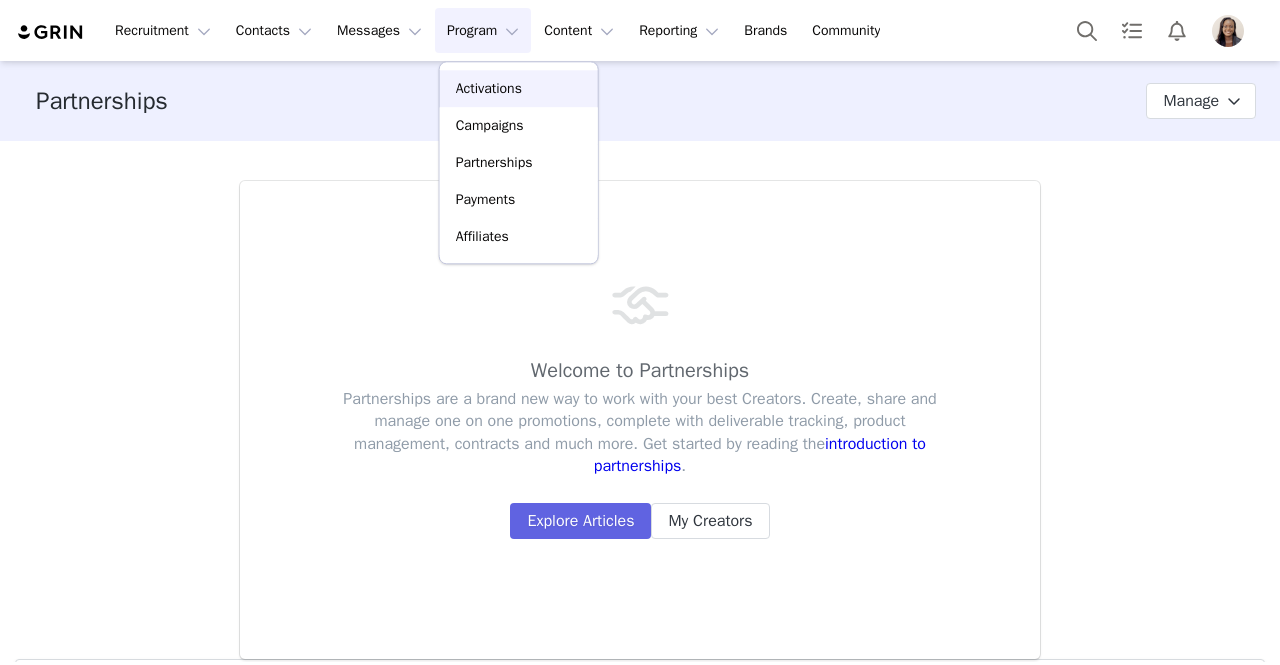 scroll, scrollTop: 0, scrollLeft: 0, axis: both 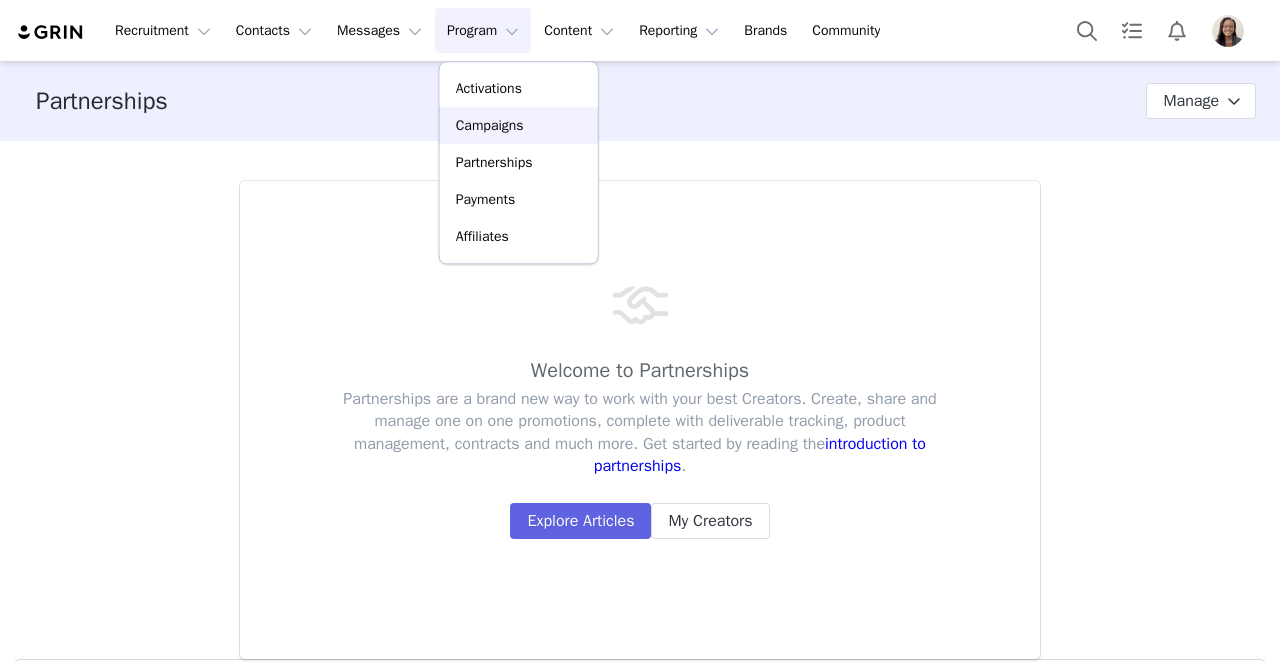 click on "Campaigns" at bounding box center (490, 125) 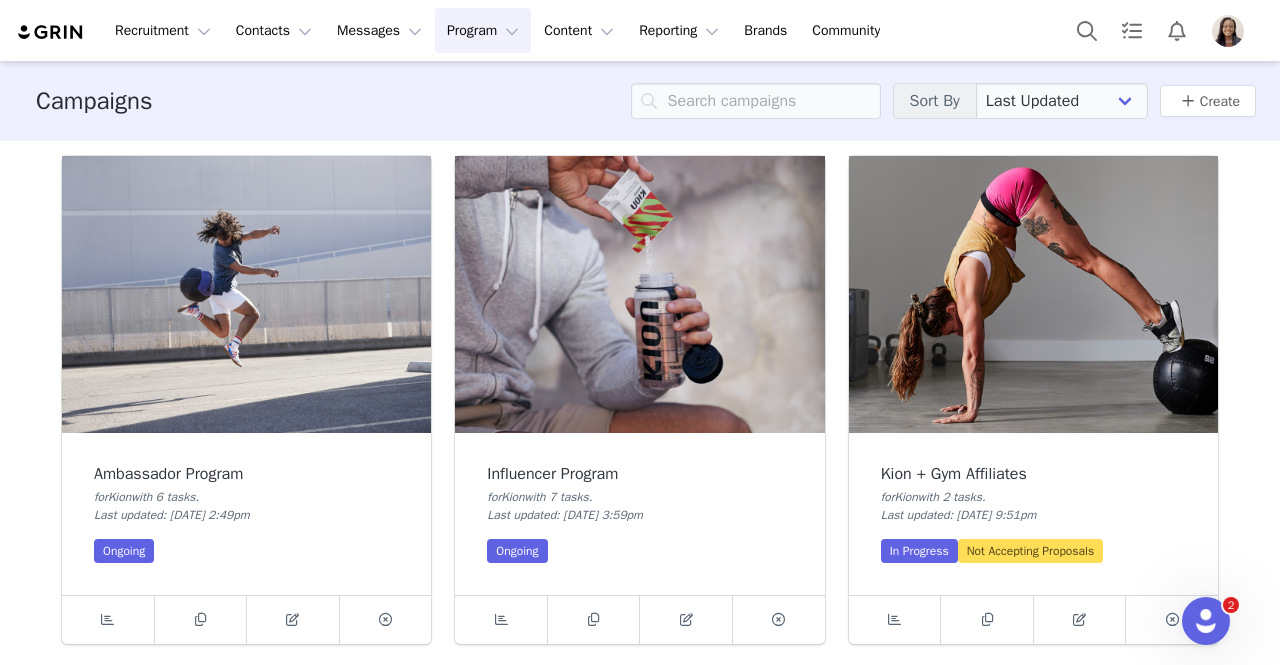 scroll, scrollTop: 0, scrollLeft: 0, axis: both 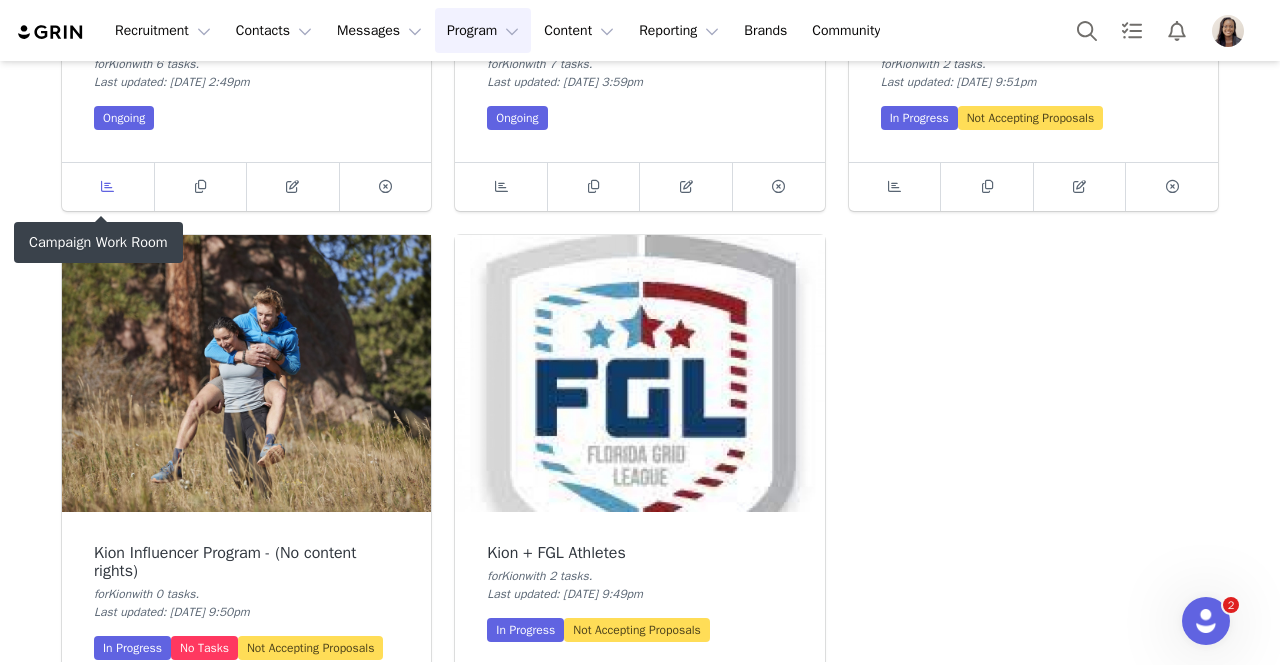 click at bounding box center (108, 187) 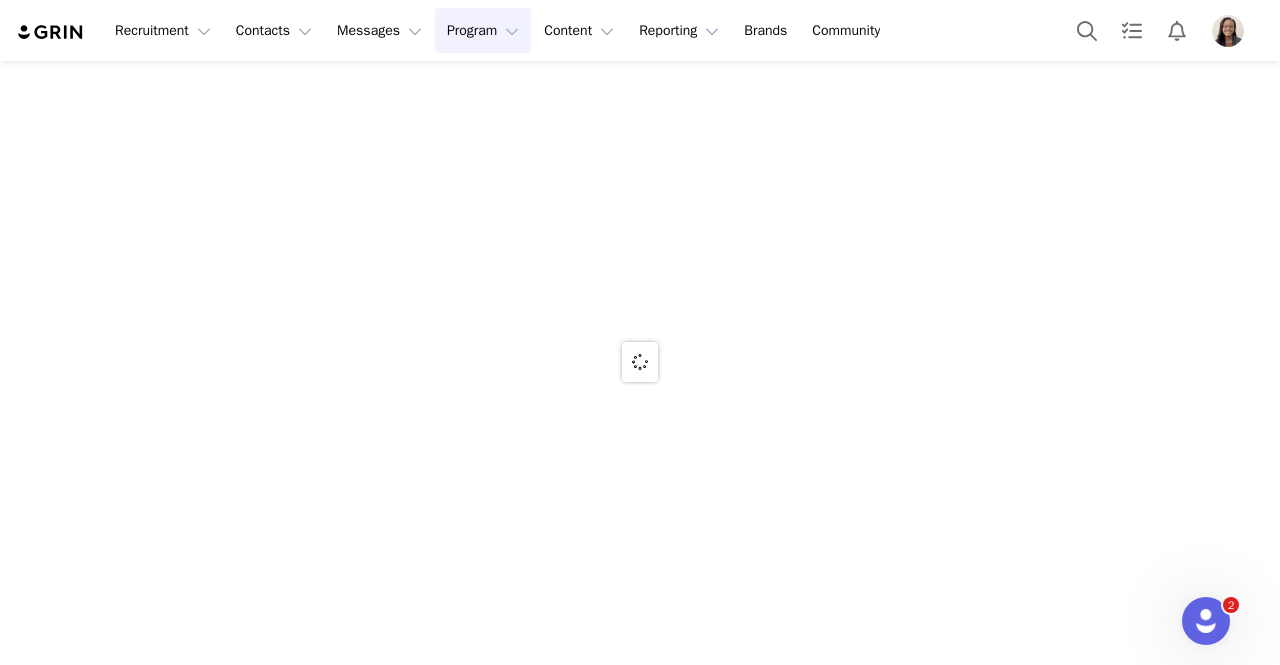 scroll, scrollTop: 0, scrollLeft: 0, axis: both 